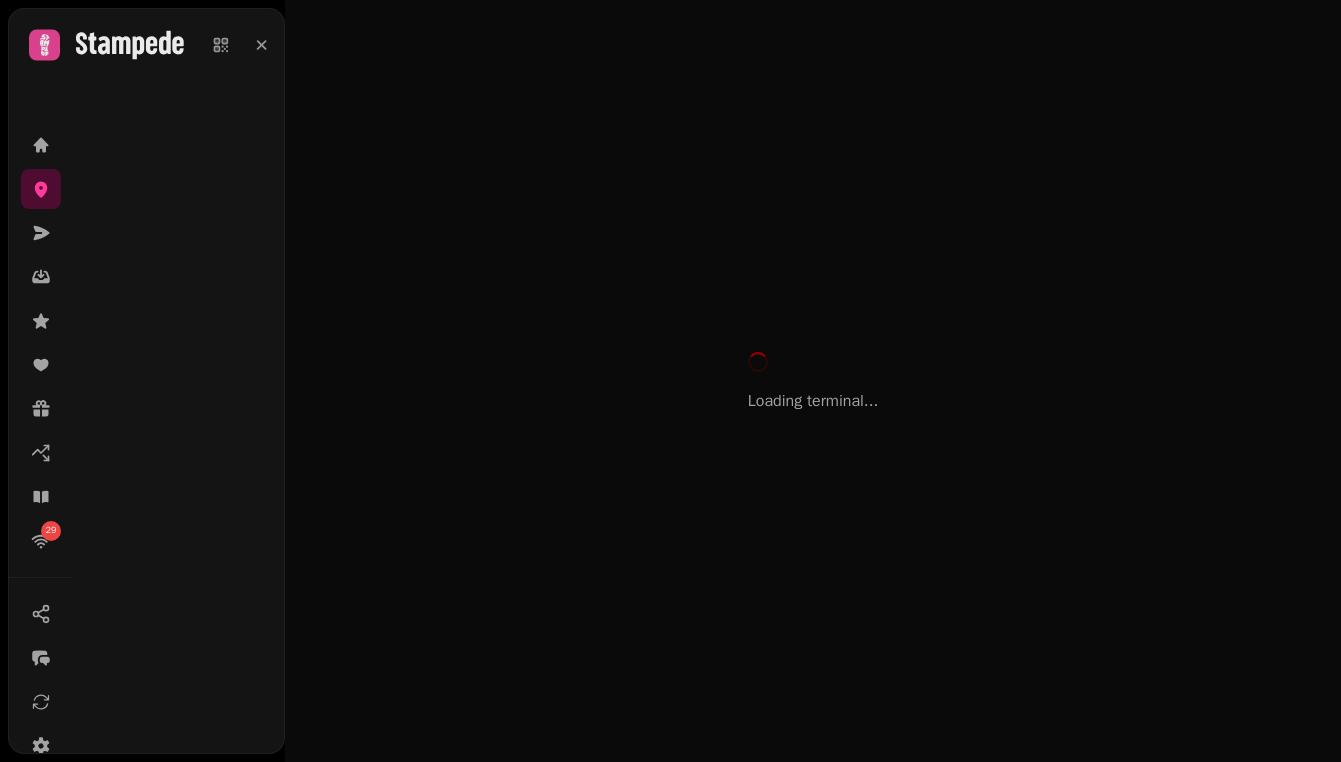 scroll, scrollTop: 0, scrollLeft: 0, axis: both 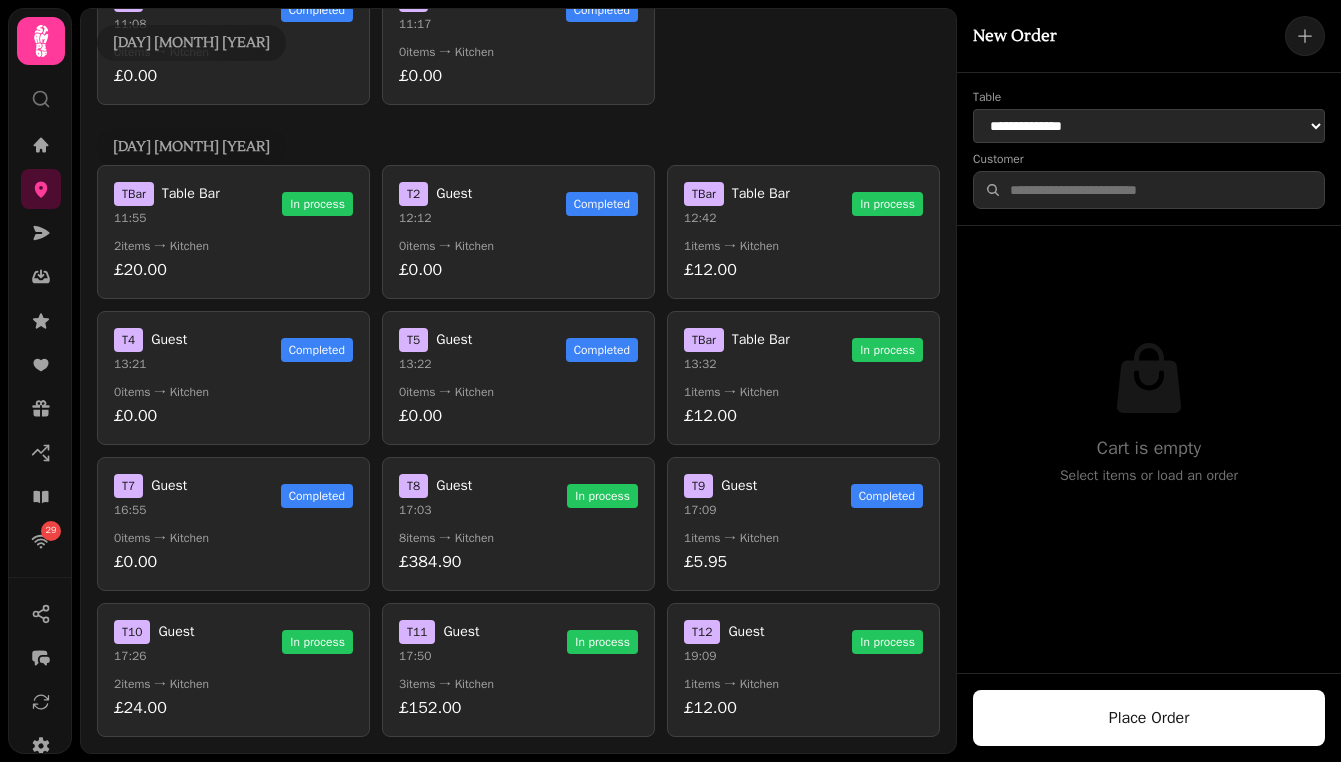 click on "T Bar Table Bar 11:55 In process 2  items → Kitchen £20.00 T 2 Guest 12:12 Completed 0  items → Kitchen £0.00 T Bar Table Bar 12:42 In process 1  items → Kitchen £12.00 T 4 Guest 13:21 Completed 0  items → Kitchen £0.00 T 5 Guest 13:22 Completed 0  items → Kitchen £0.00 T Bar Table Bar 13:32 In process 1  items → Kitchen £12.00 T 7 Guest 16:55 Completed 0  items → Kitchen £0.00 T 8 Guest 17:03 In process 8  items → Kitchen £384.90 T 9 Guest 17:09 Completed 1  items → Kitchen £5.95 T 10 Guest 17:26 In process 2  items → Kitchen £24.00 T 11 Guest 17:50 In process 3  items → Kitchen £152.00 T 12 Guest 19:09 In process 1  items → Kitchen £12.00" at bounding box center (518, 451) 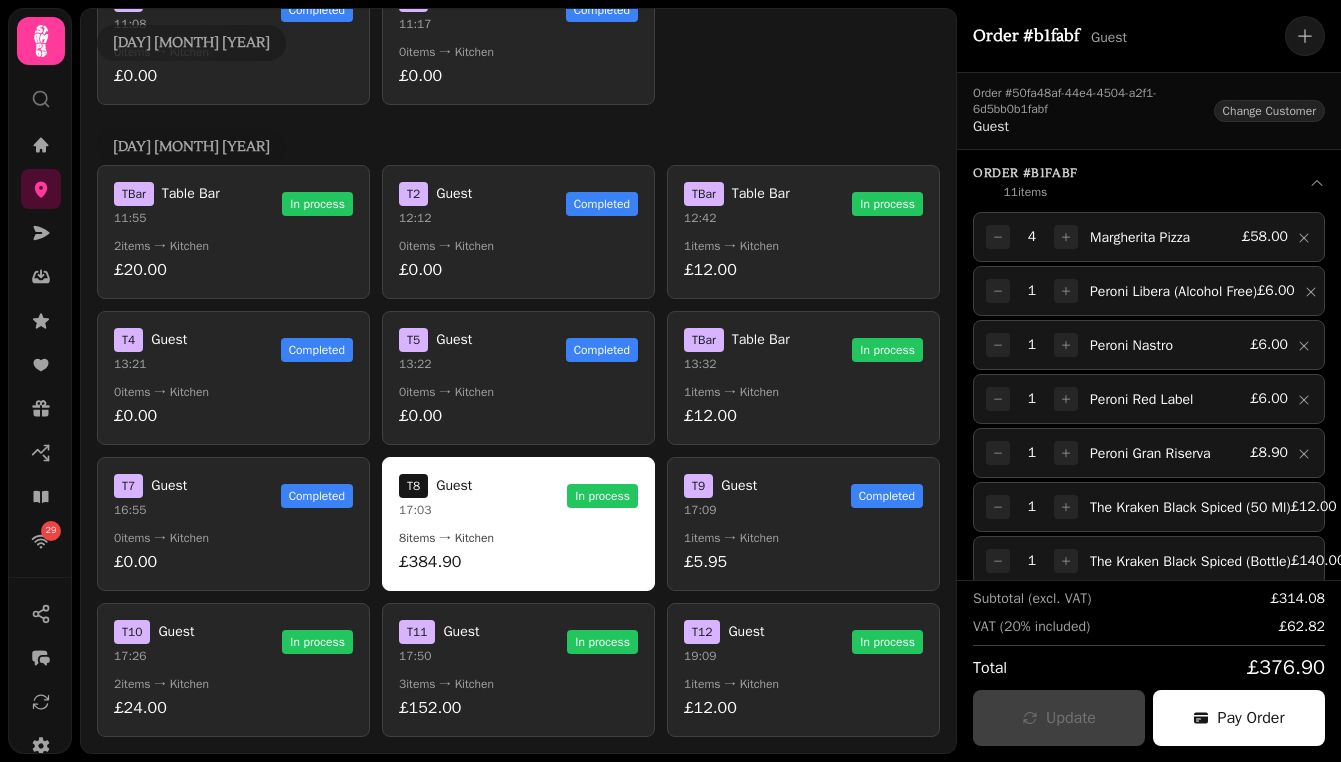 scroll, scrollTop: 92, scrollLeft: 0, axis: vertical 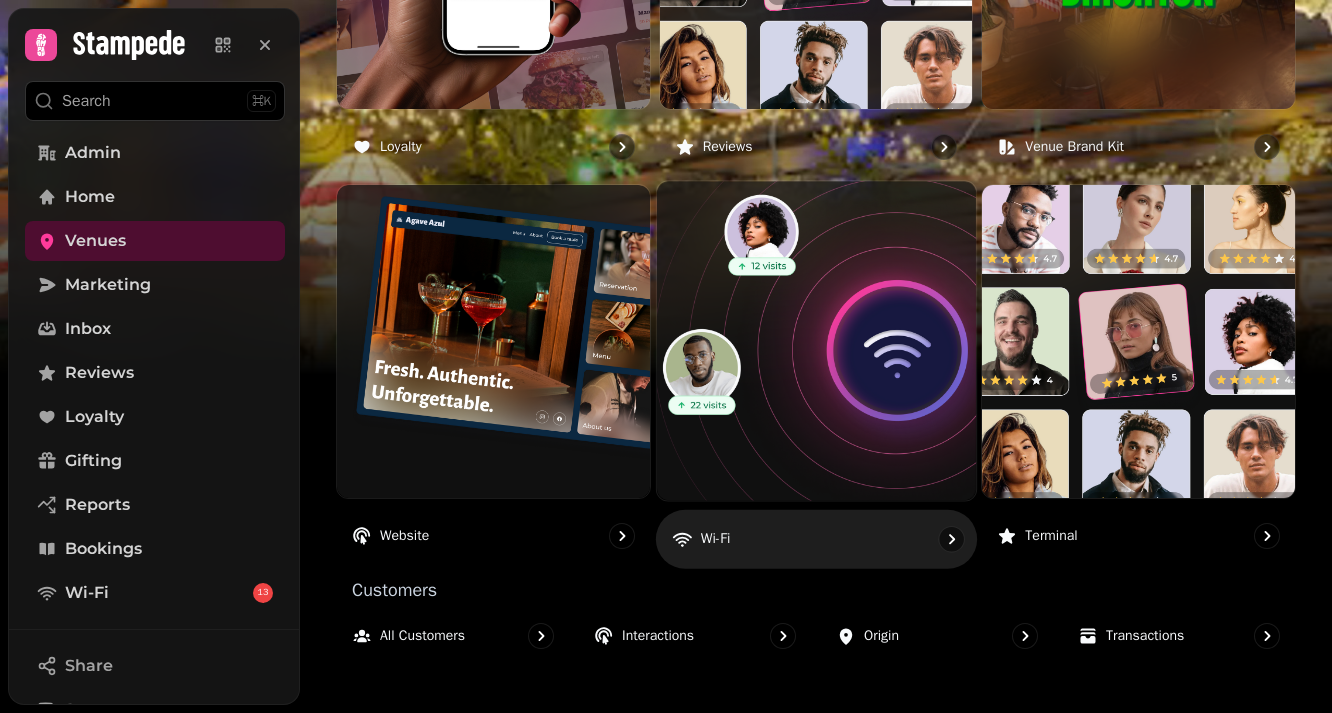click at bounding box center (816, 341) 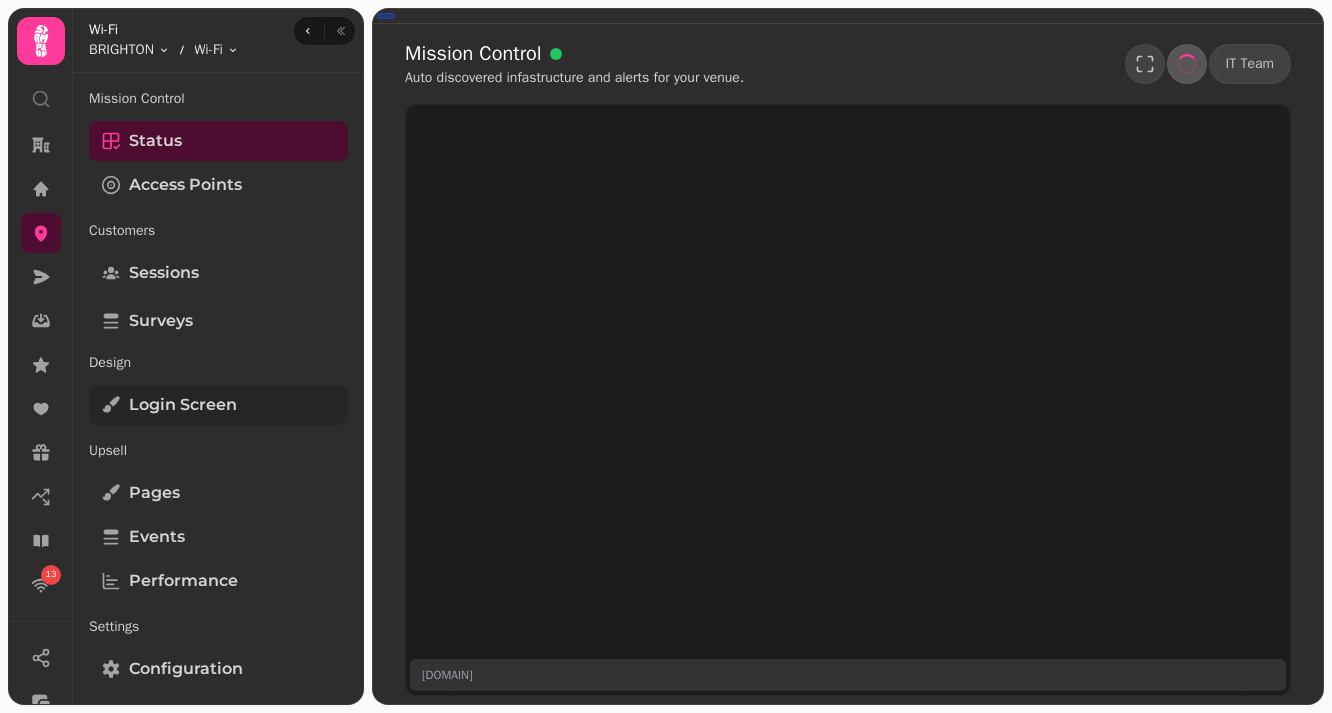 click on "Login screen" at bounding box center [183, 405] 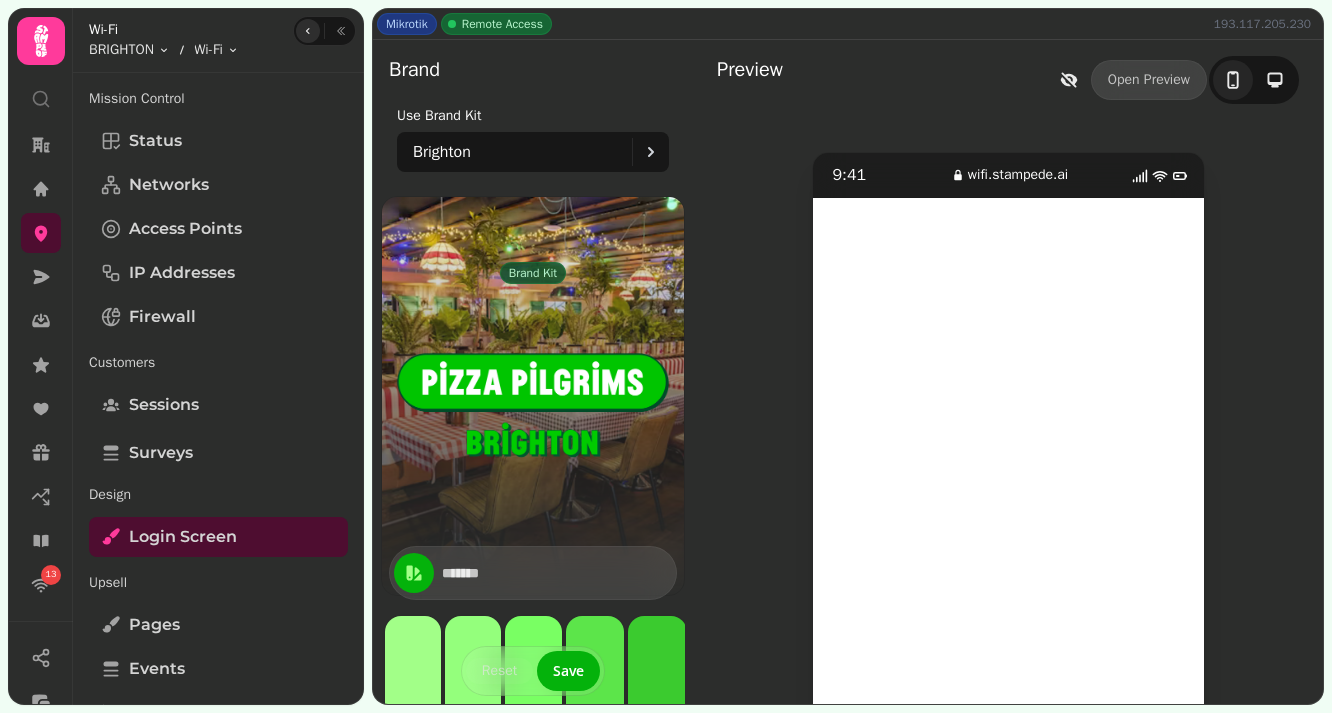 click 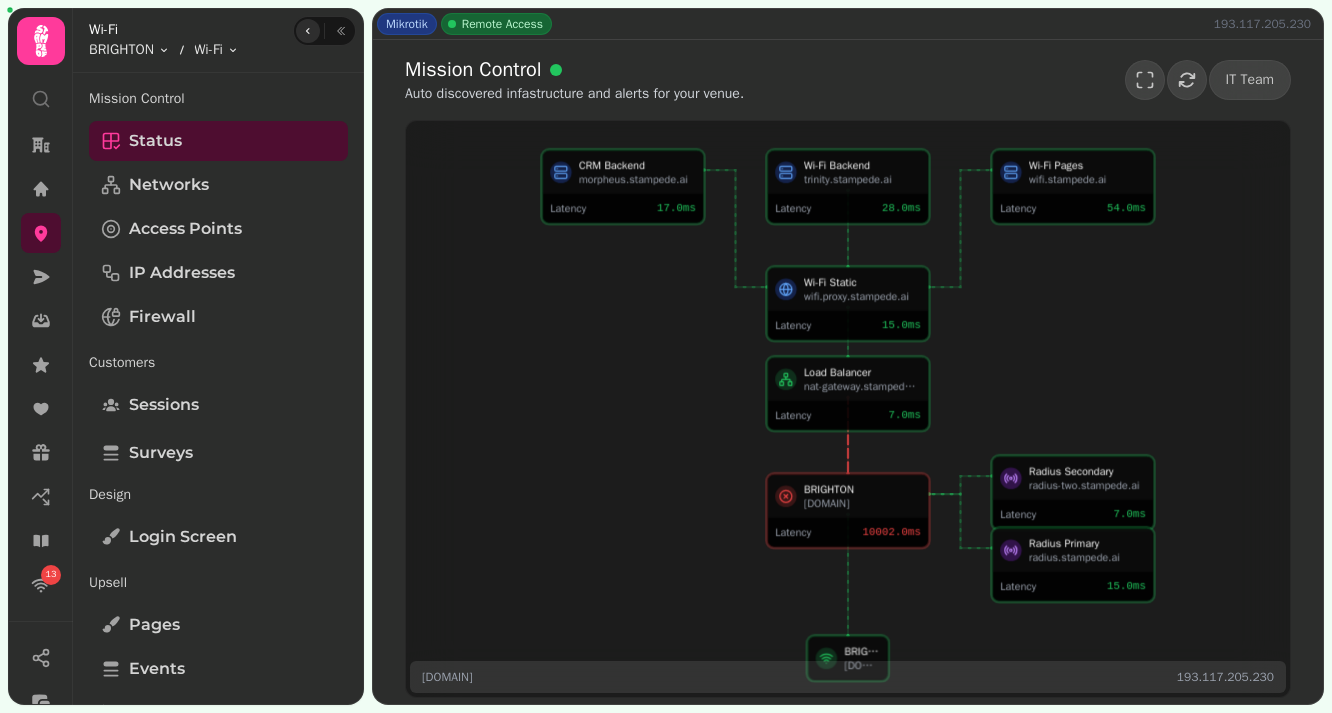 click 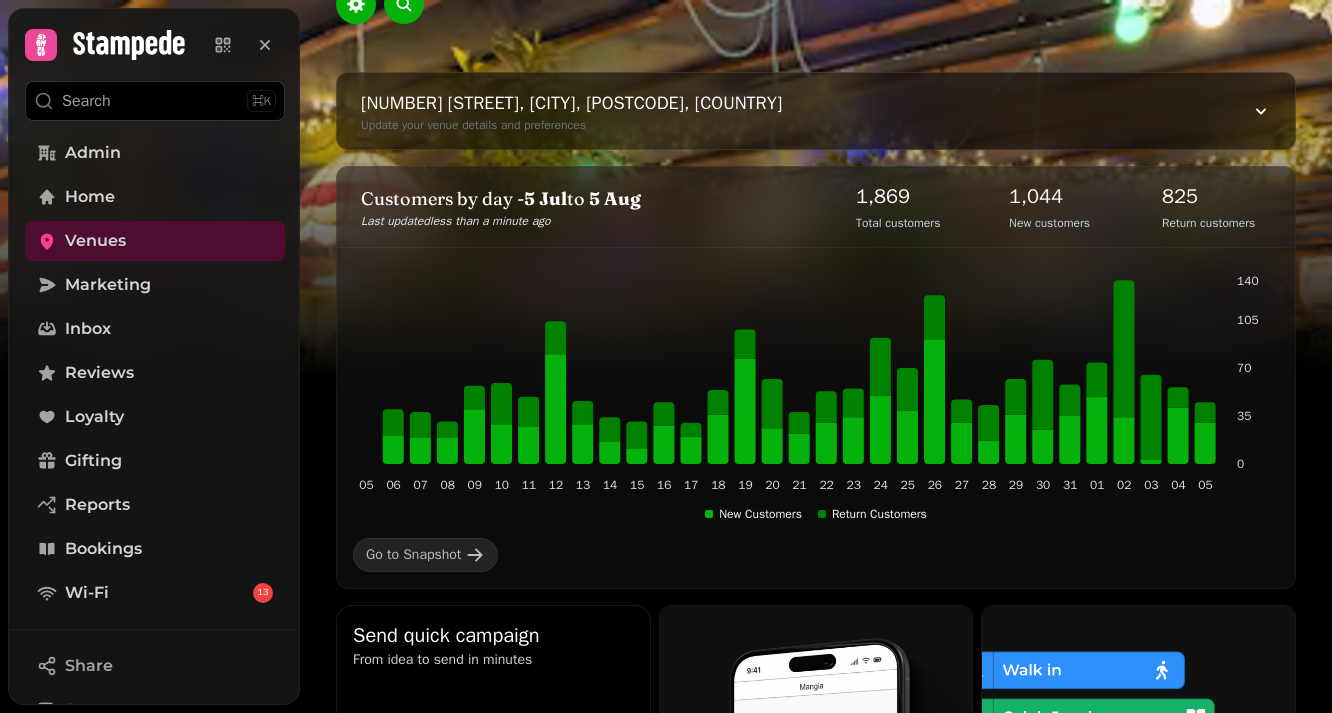 scroll, scrollTop: 0, scrollLeft: 0, axis: both 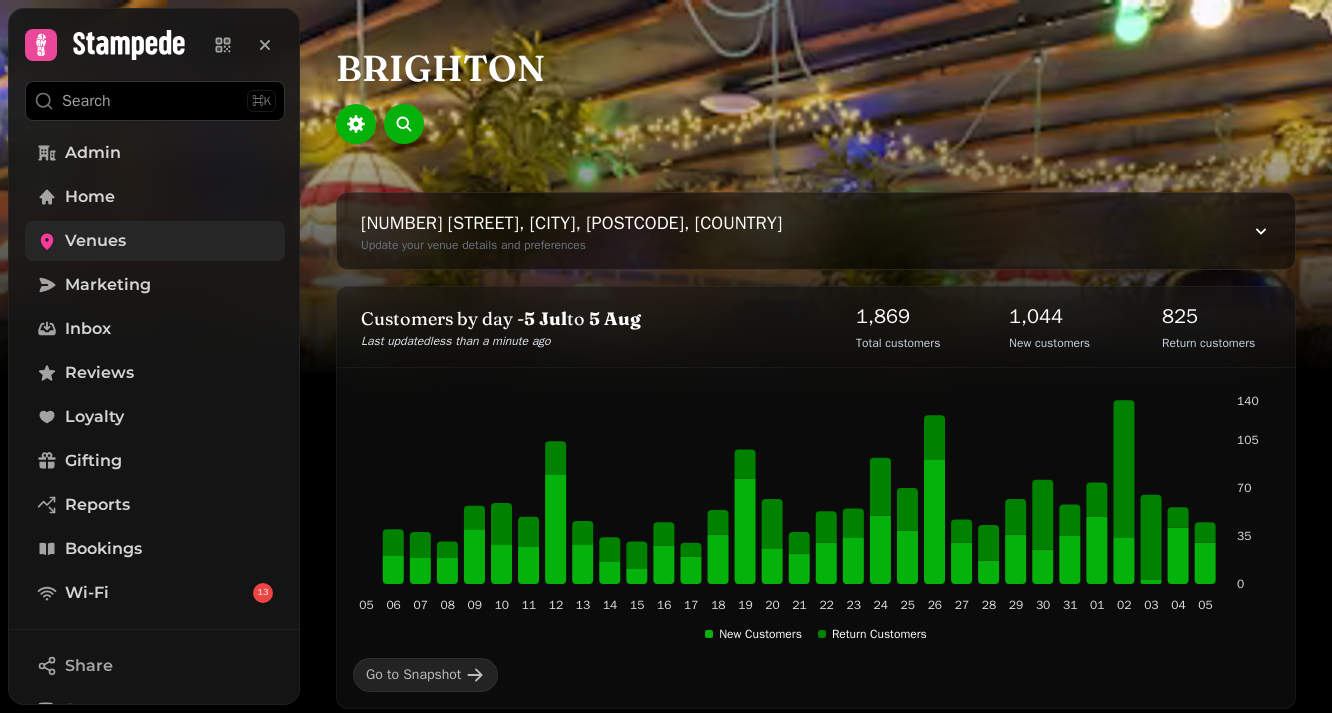 click on "Venues" at bounding box center [155, 241] 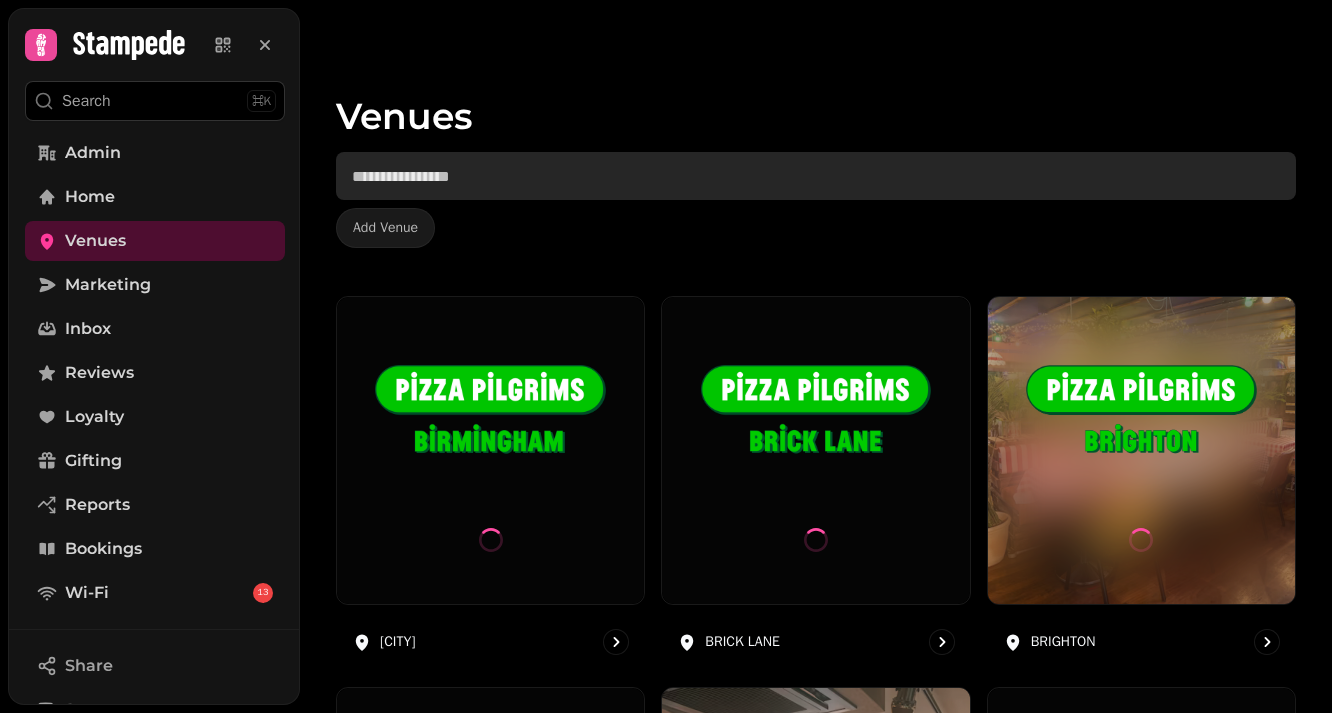 click at bounding box center (816, 176) 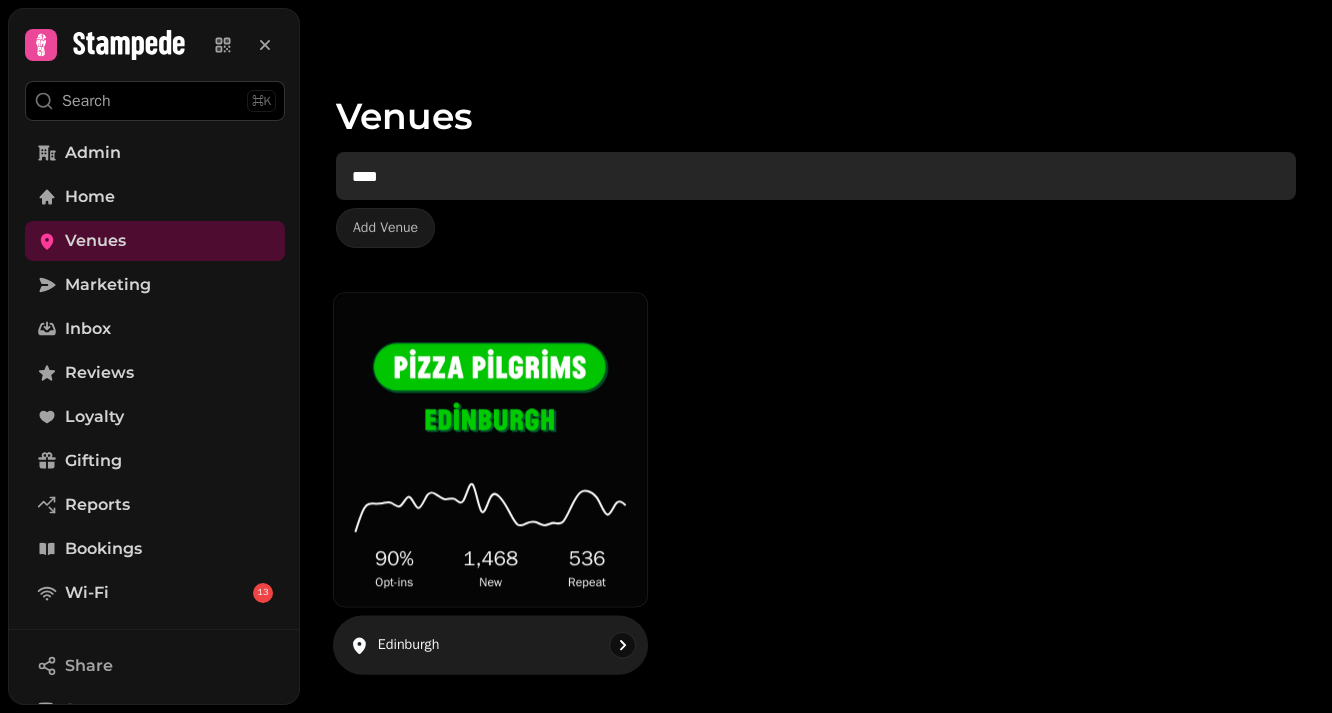 type on "****" 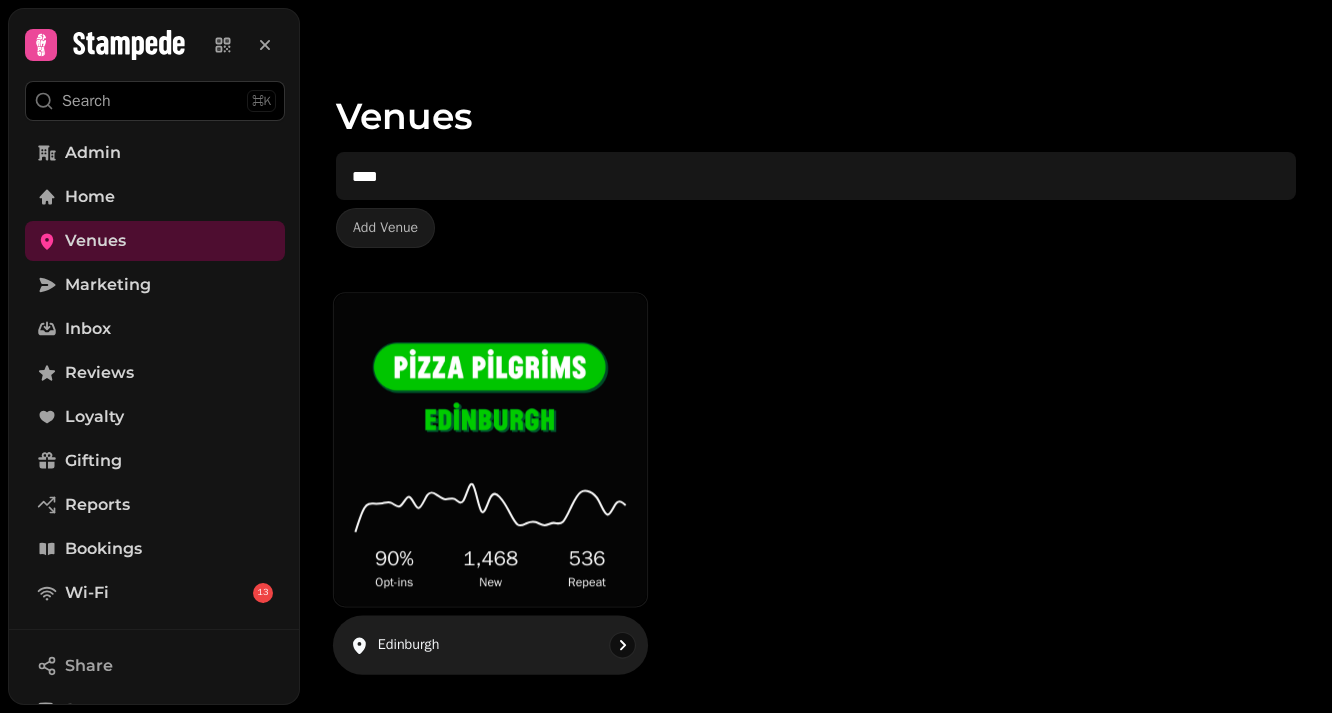 click at bounding box center [490, 390] 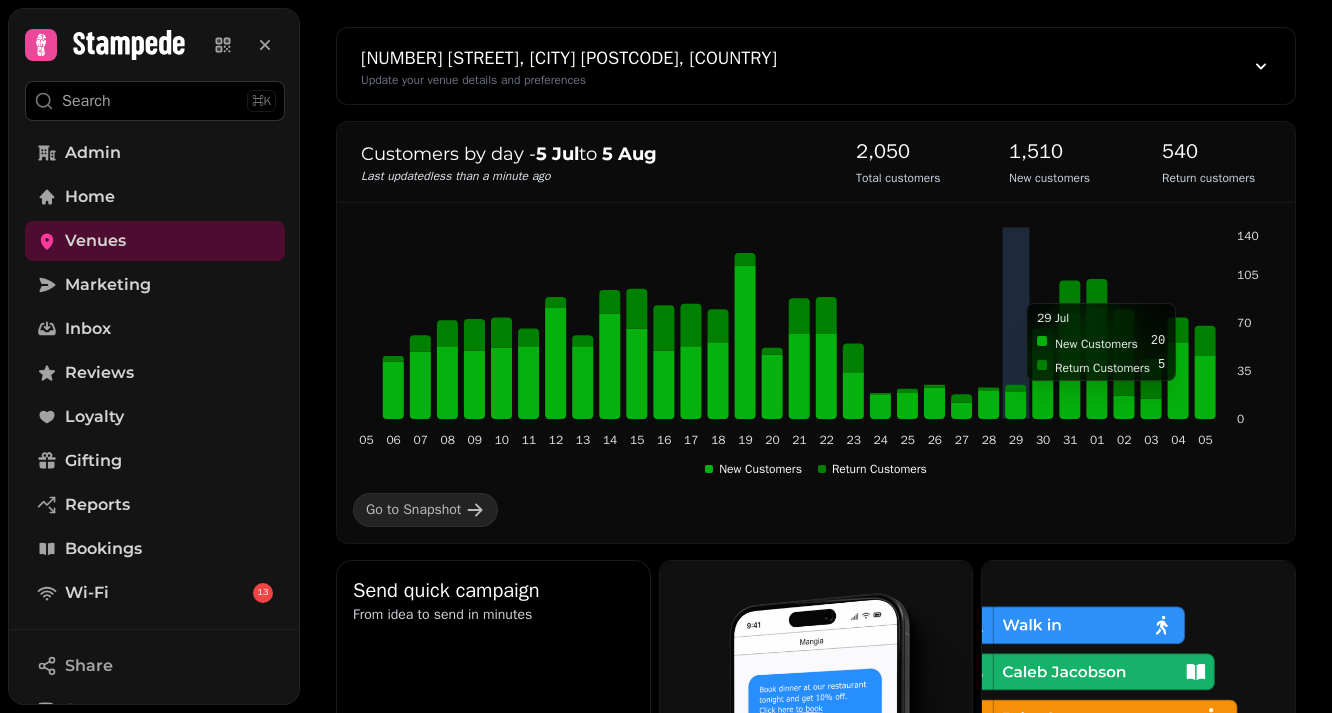 scroll, scrollTop: 185, scrollLeft: 0, axis: vertical 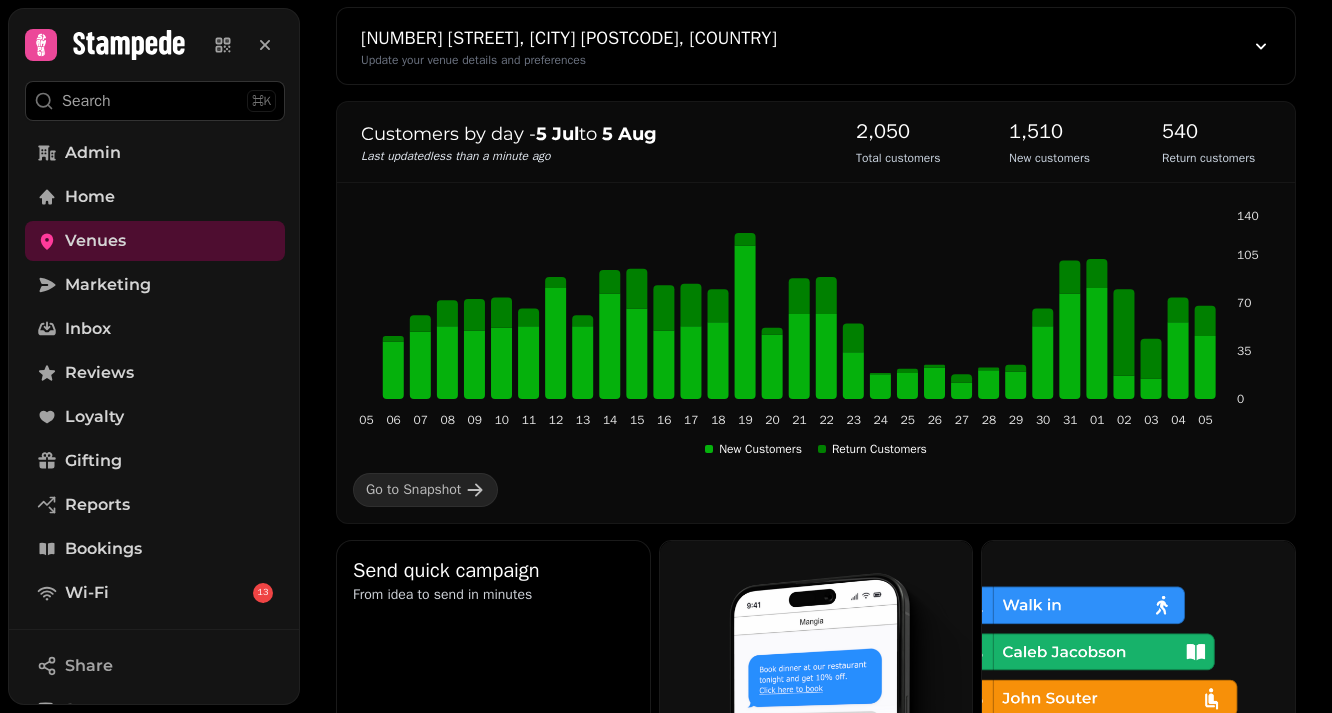 click on "2,050 Total customers" at bounding box center [914, 142] 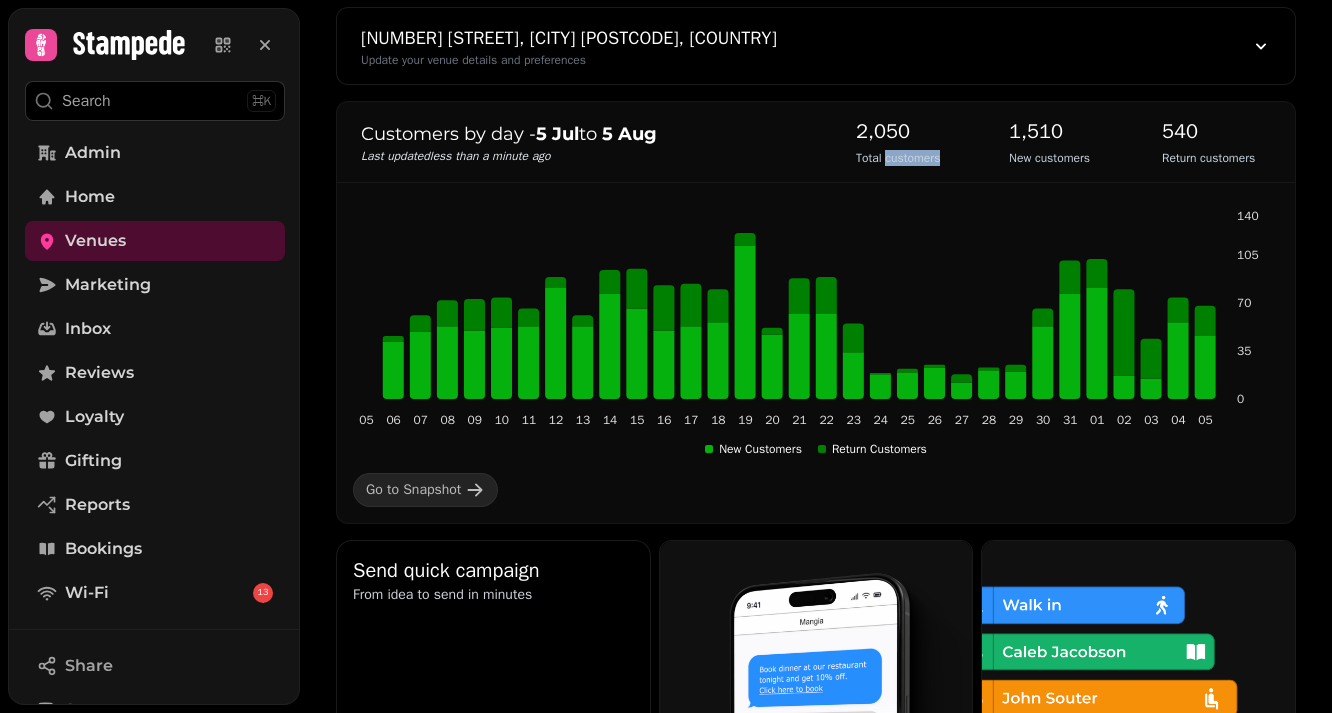 click on "Total customers" at bounding box center [898, 158] 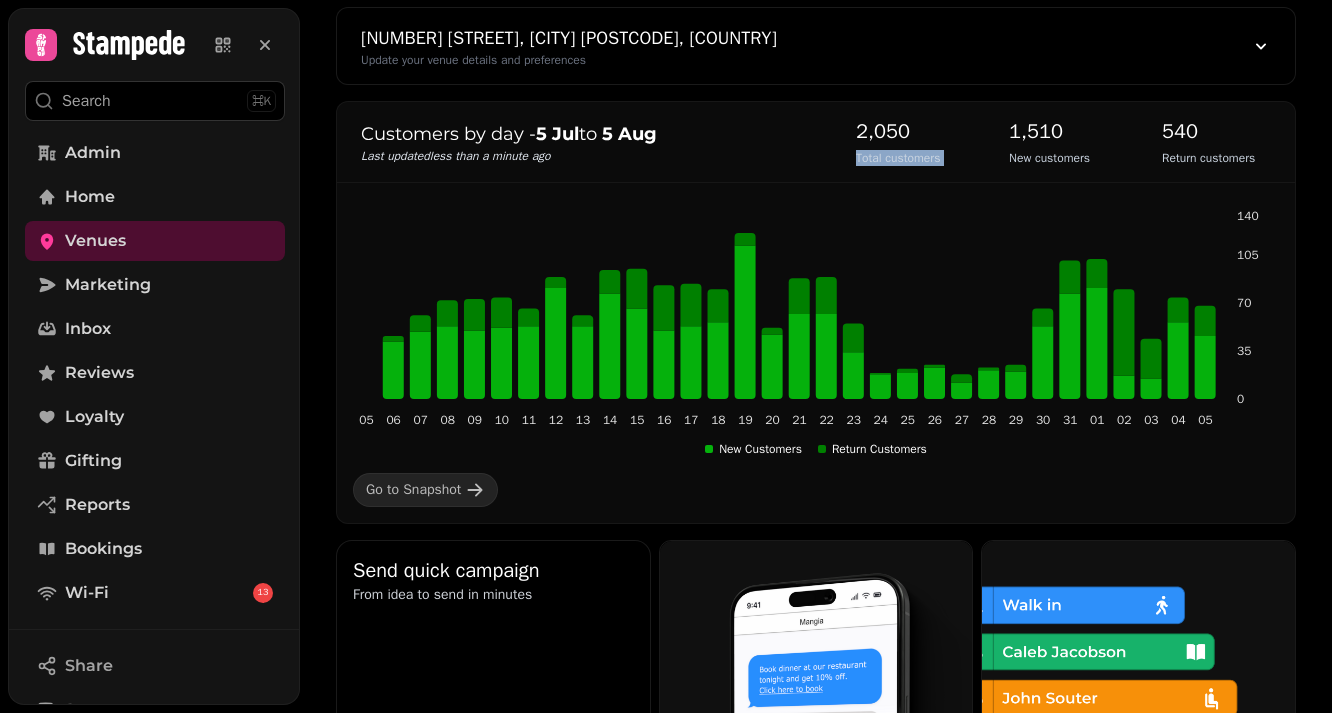 click on "Total customers" at bounding box center [898, 158] 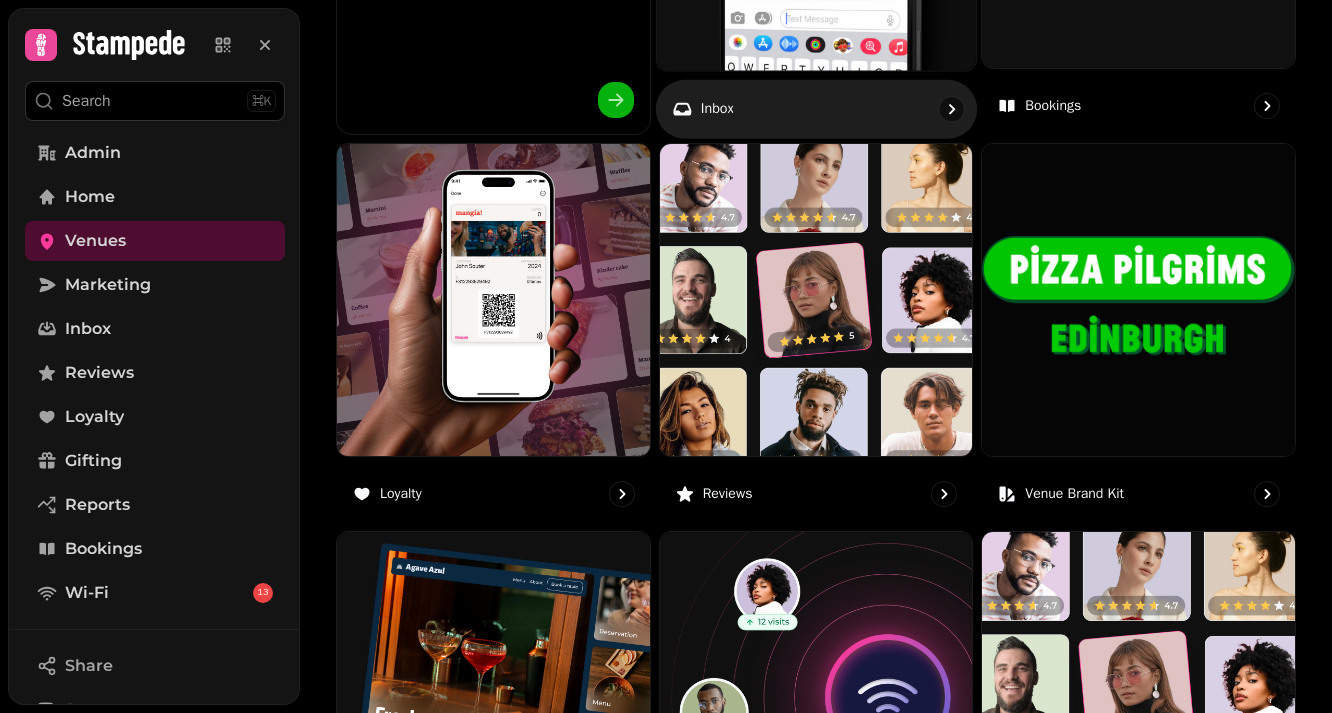 scroll, scrollTop: 1318, scrollLeft: 0, axis: vertical 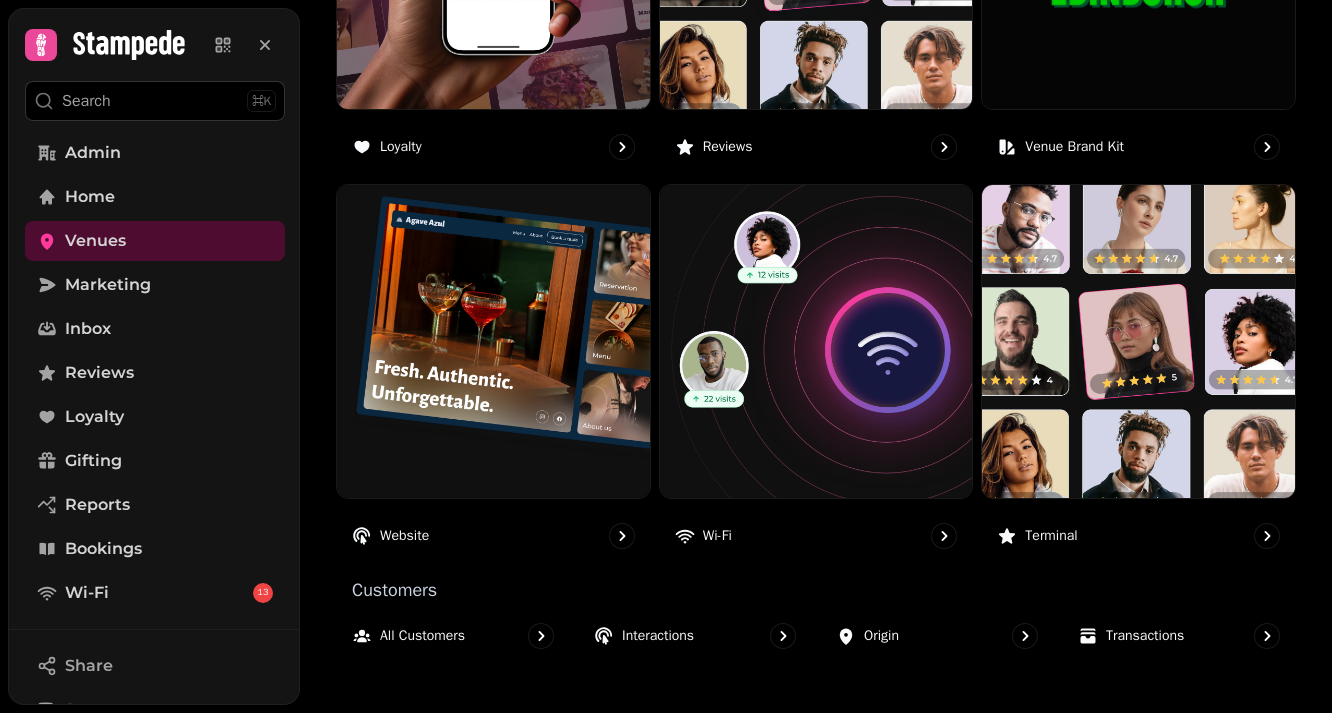 click at bounding box center (816, 341) 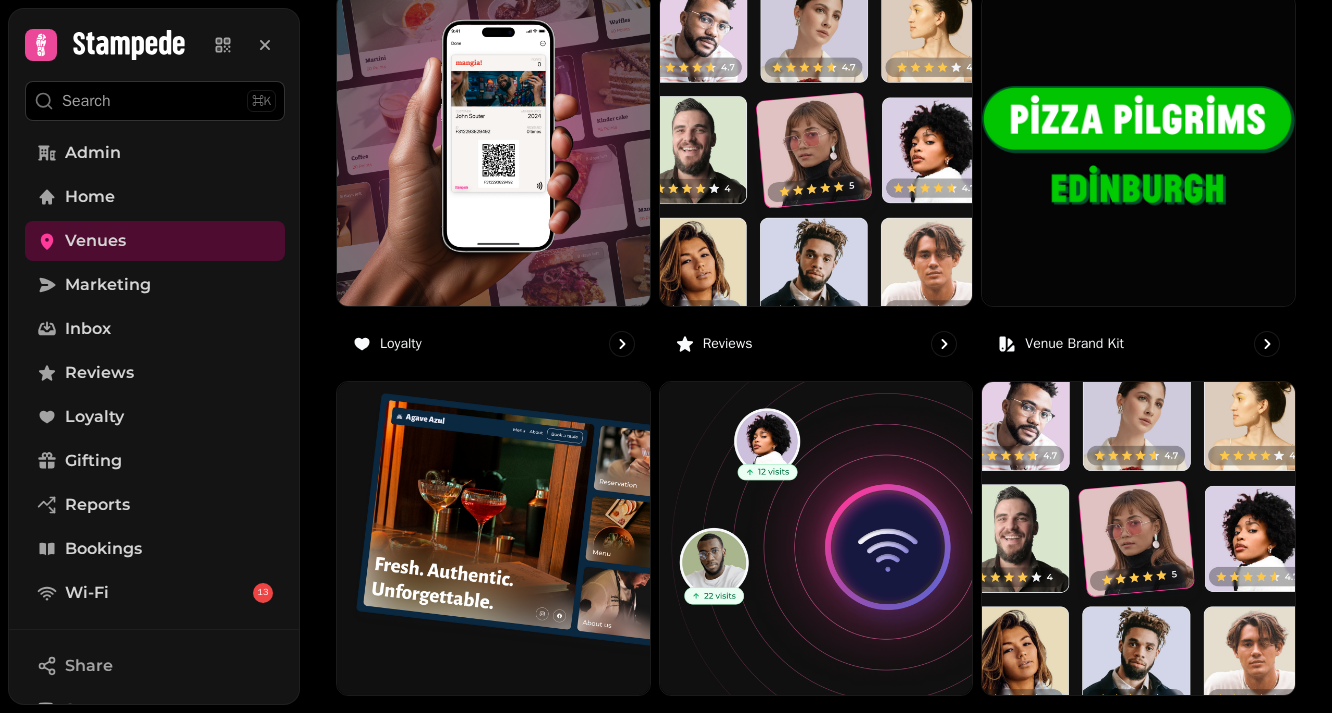 scroll, scrollTop: 1318, scrollLeft: 0, axis: vertical 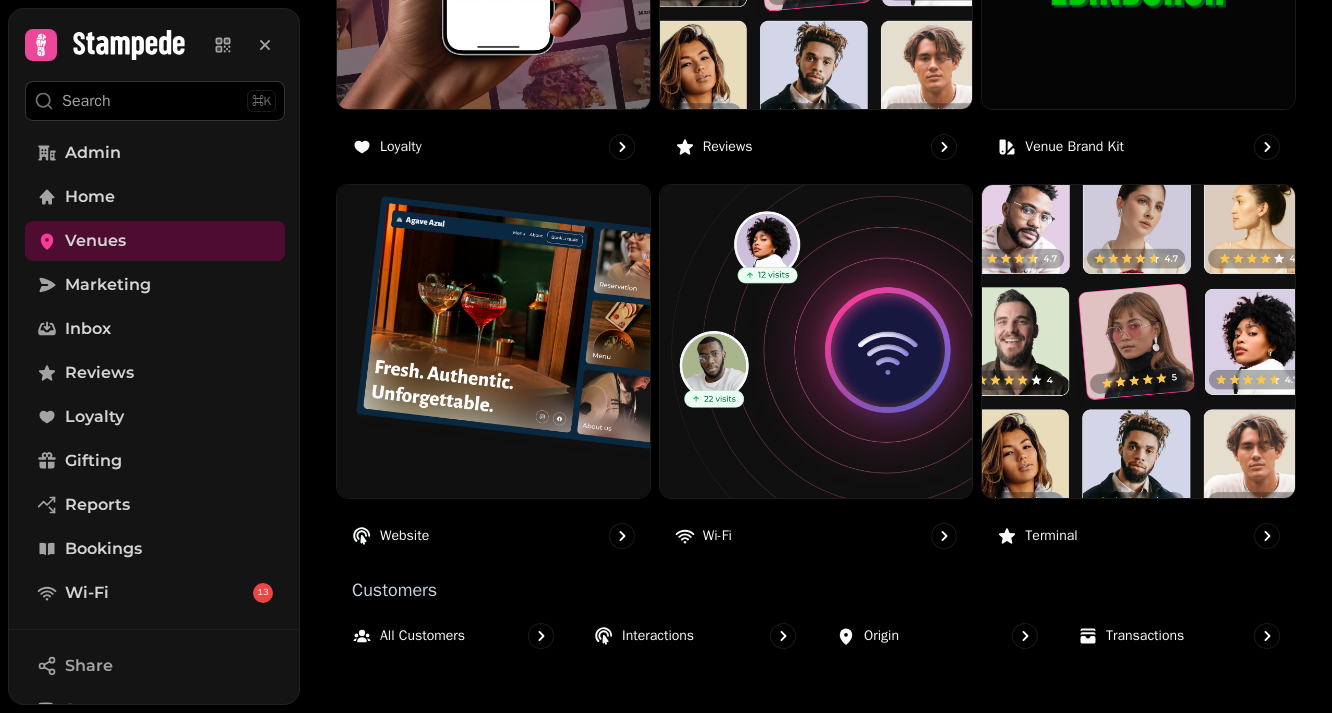 click at bounding box center [816, 341] 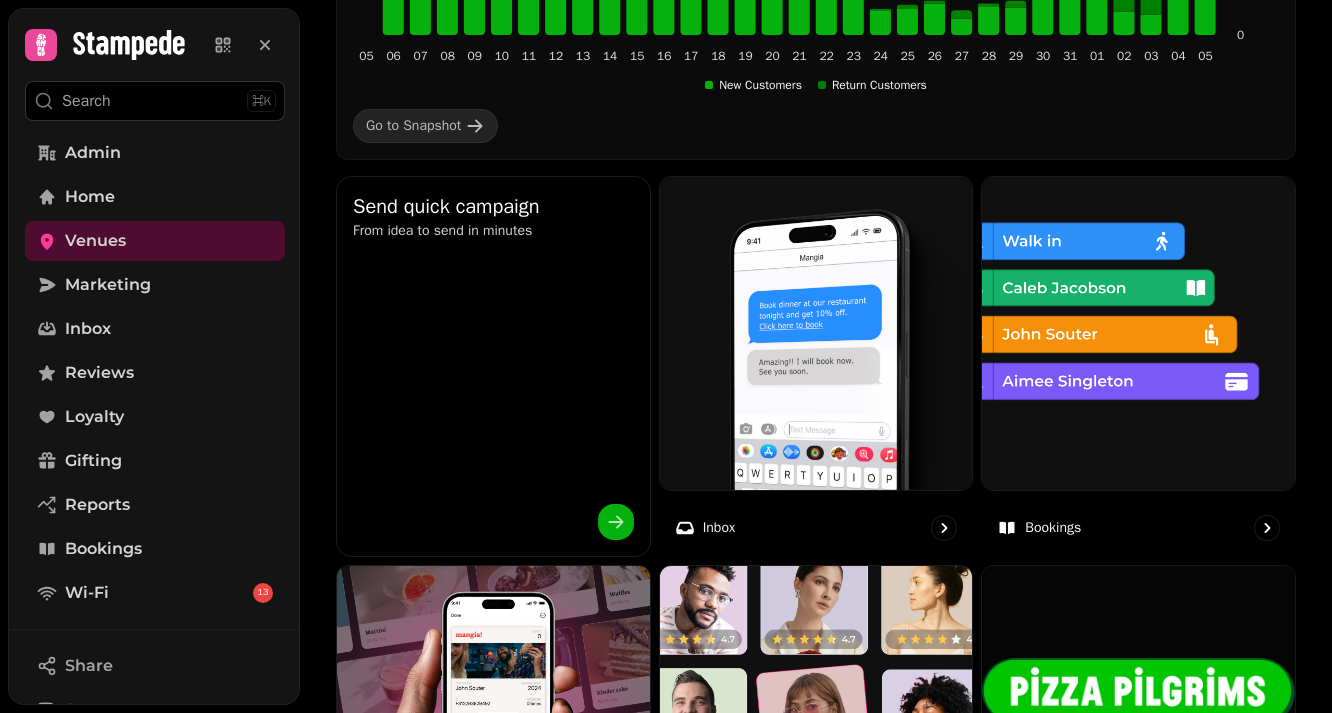 scroll, scrollTop: 570, scrollLeft: 0, axis: vertical 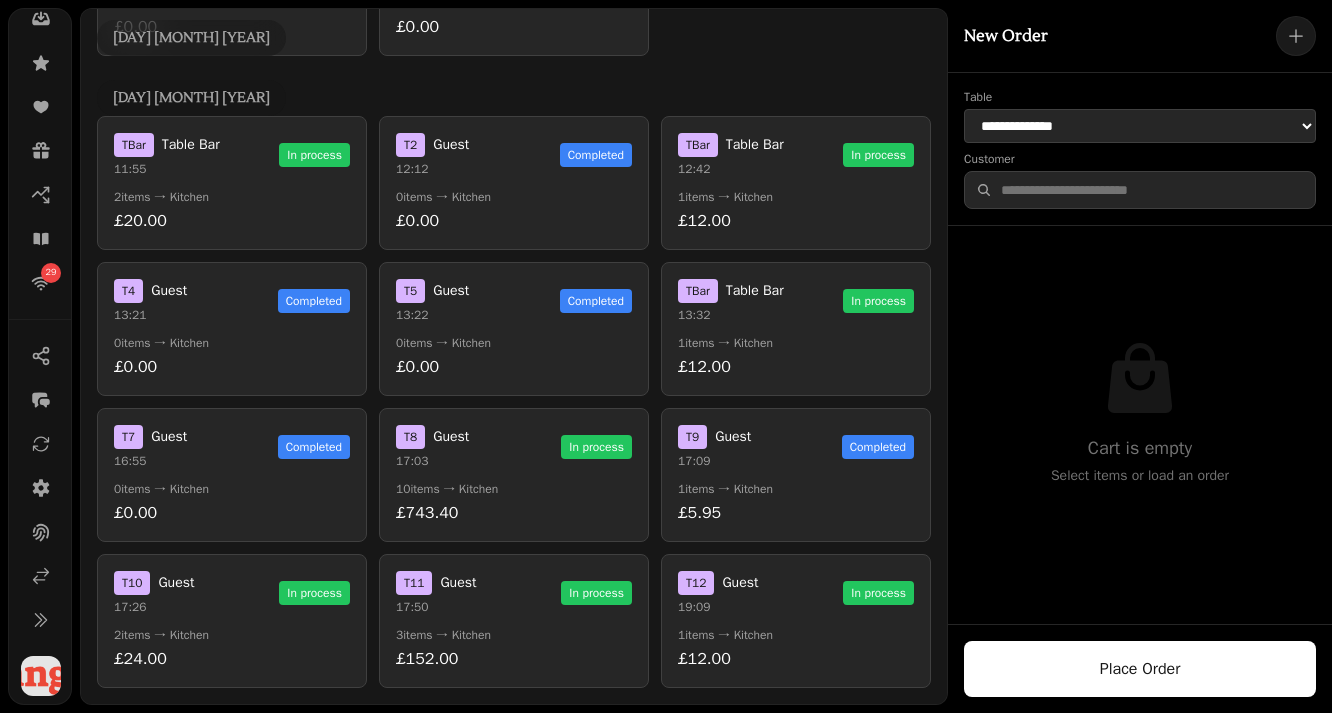 click on "1  items → Kitchen" at bounding box center (796, 489) 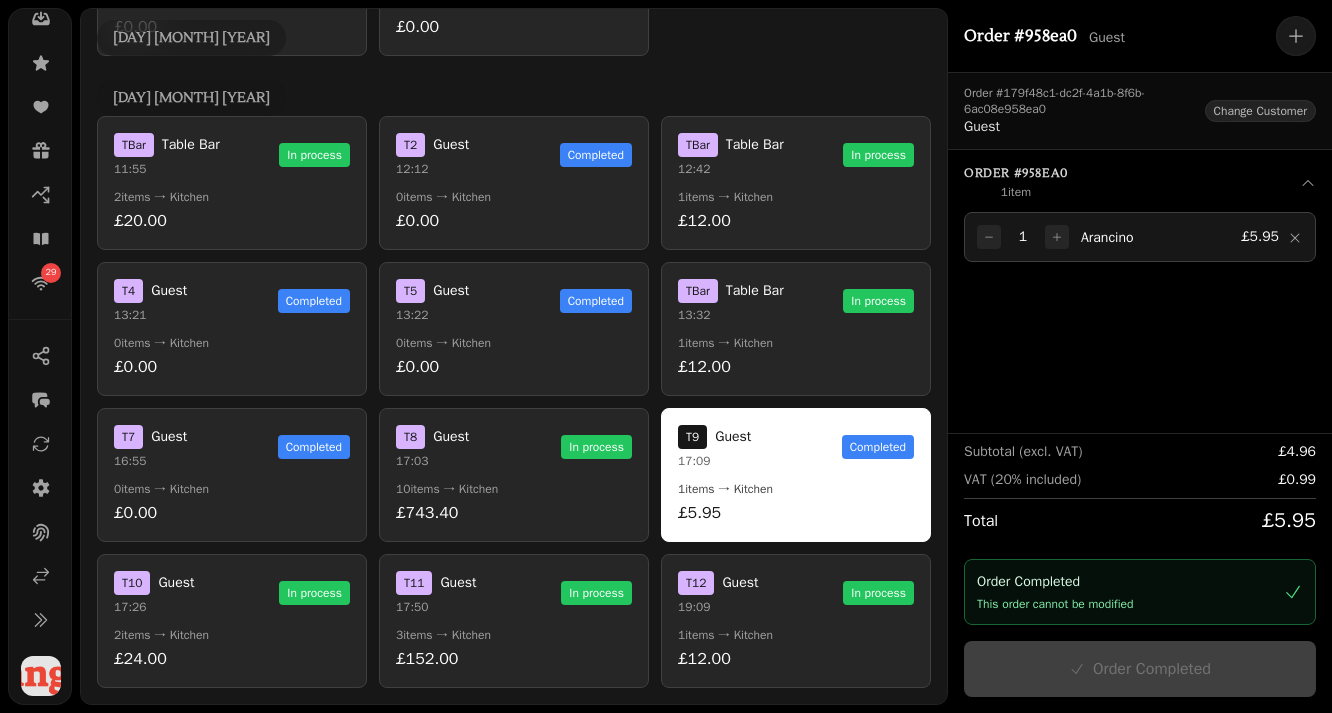 click on "T 12 Guest 19:09 In process 1  items → Kitchen £12.00" at bounding box center [796, 621] 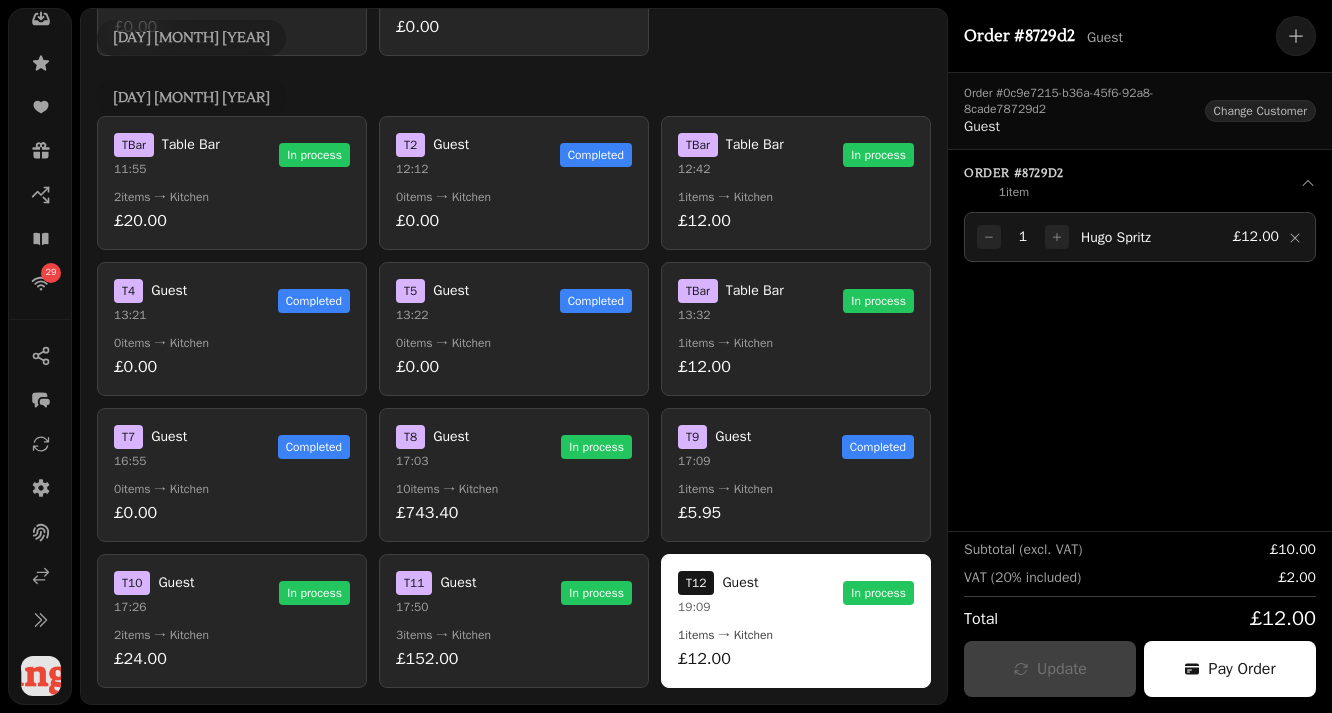 click on "T 11 Guest 17:50 In process" at bounding box center [514, 593] 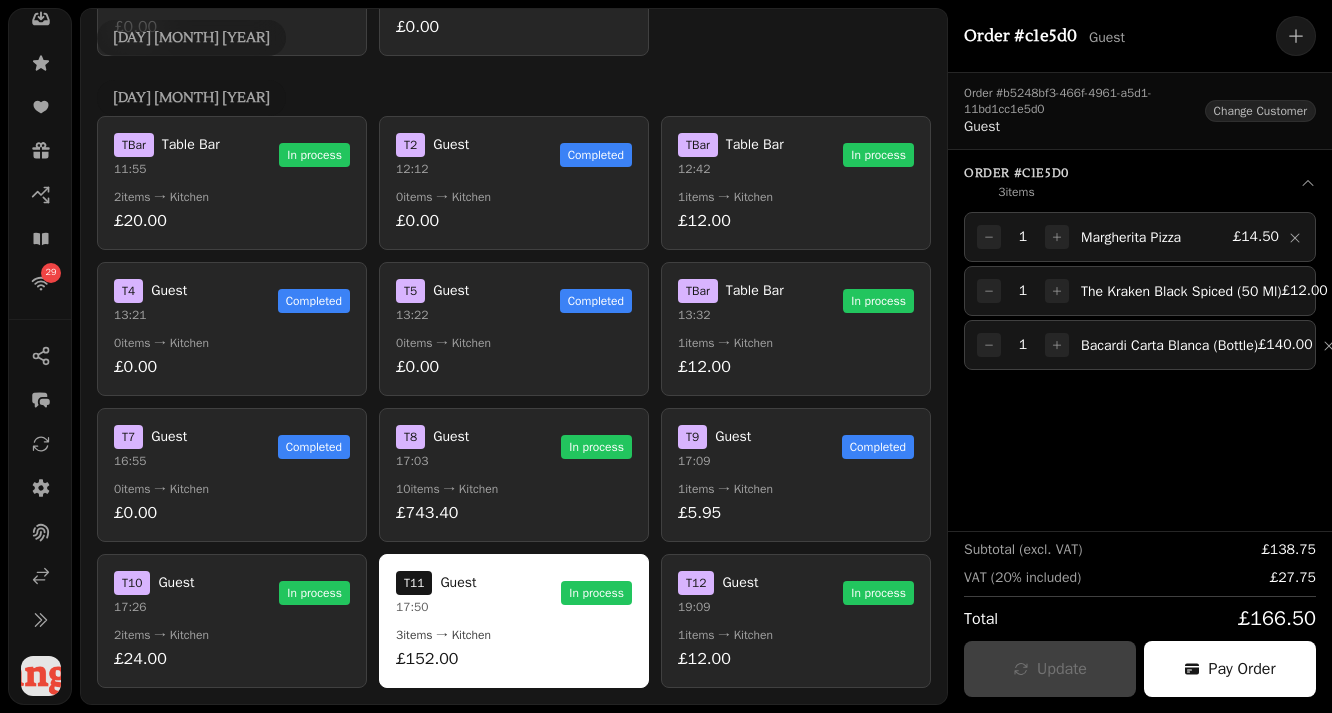 click on "T 8 Guest 17:03 In process" at bounding box center (514, 447) 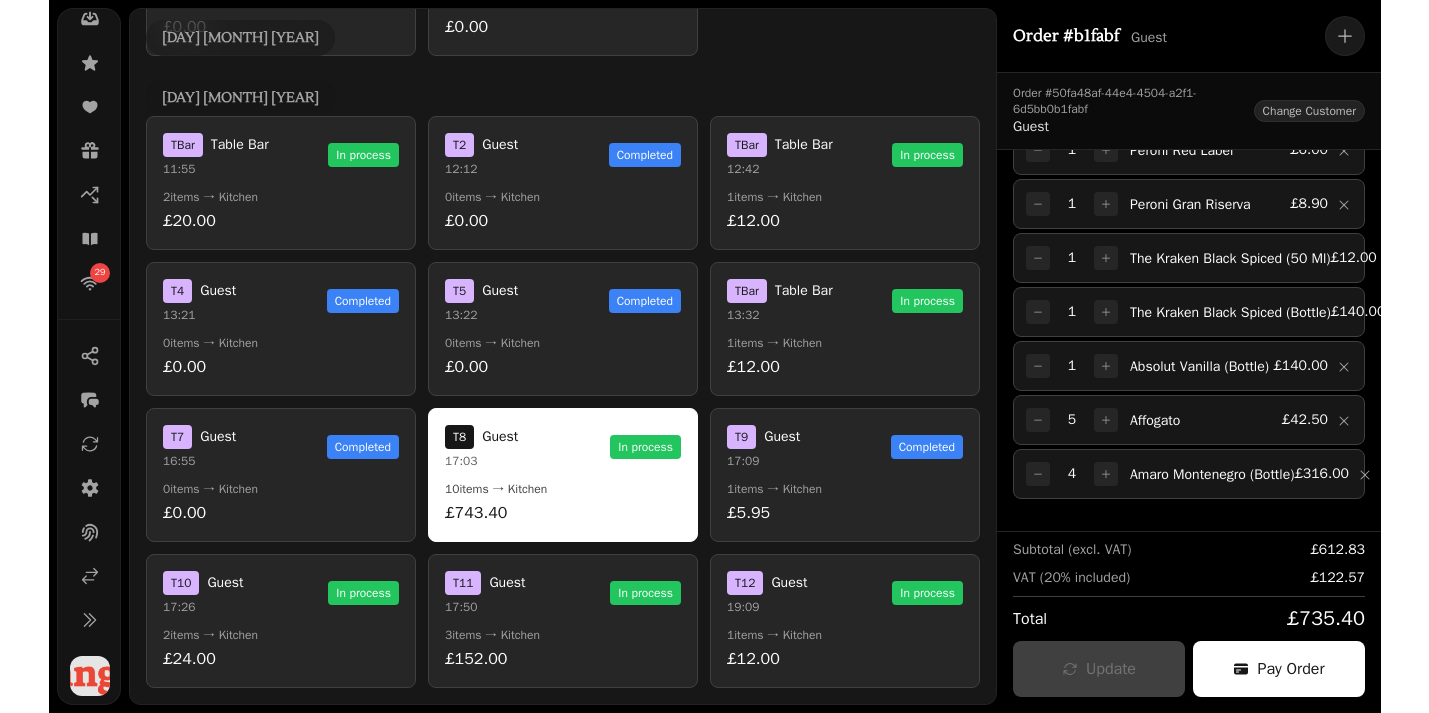 scroll, scrollTop: 0, scrollLeft: 0, axis: both 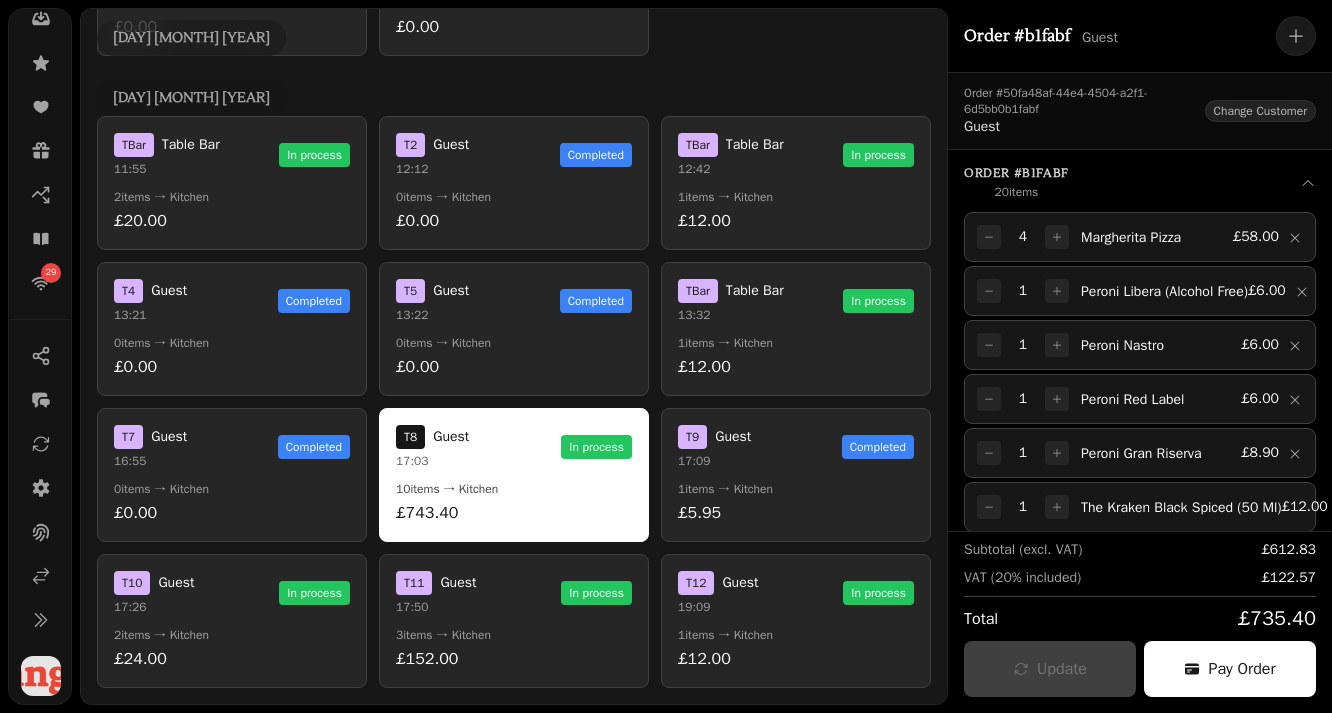 click on "Order # b1fabf 20  item s" at bounding box center (1140, 183) 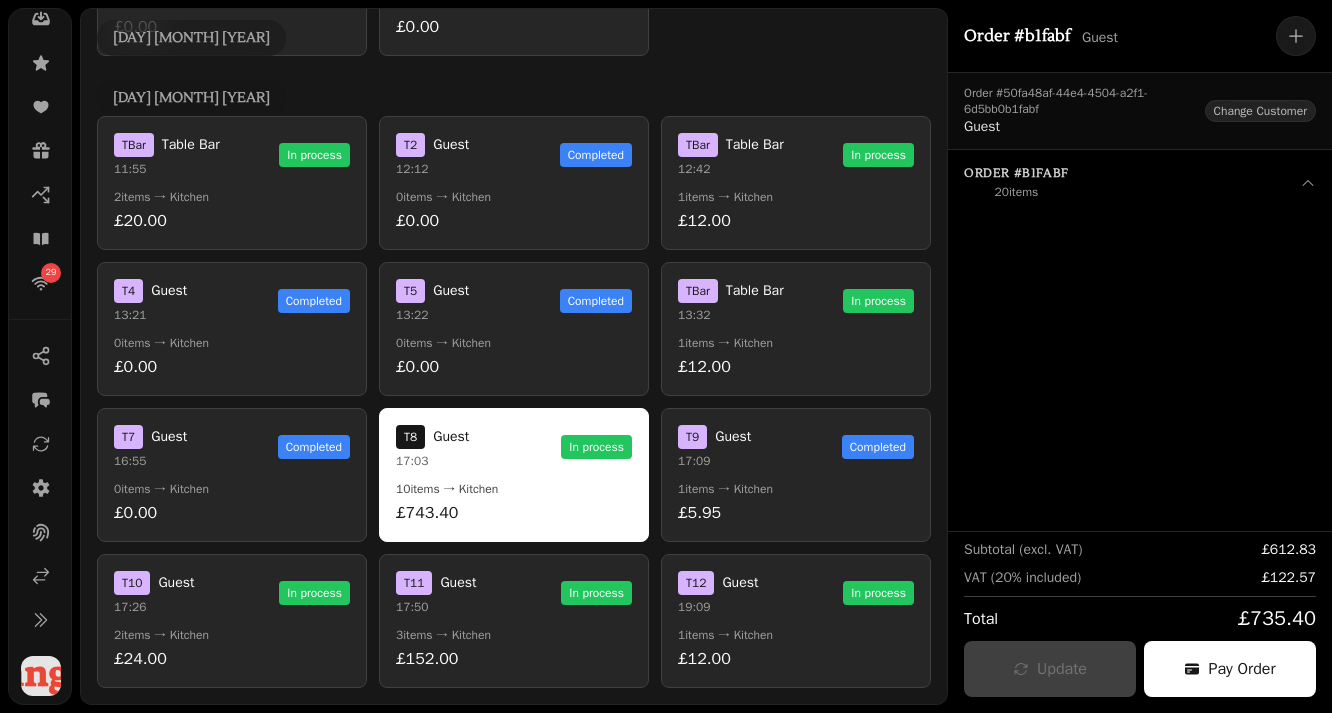 click on "Order # b1fabf 20  item s" at bounding box center [1140, 183] 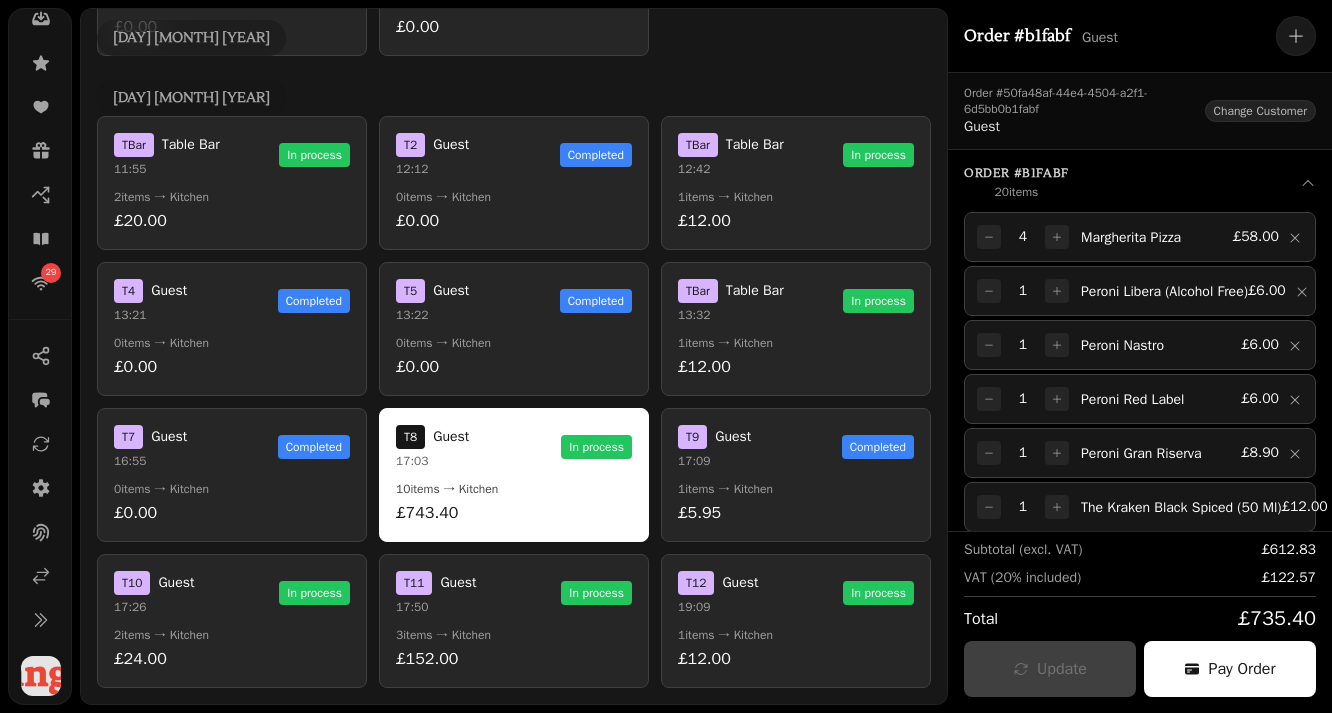 click on "Margherita Pizza" at bounding box center [1131, 237] 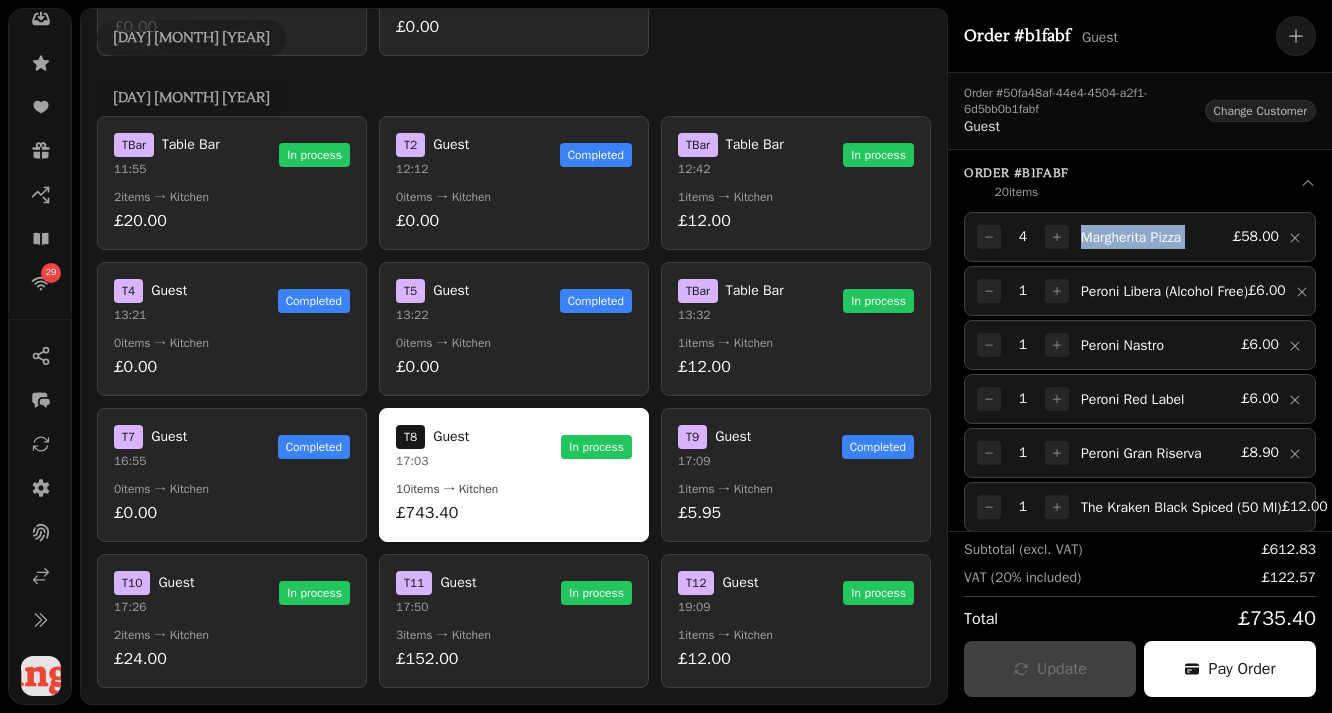 click on "Margherita Pizza" at bounding box center (1131, 237) 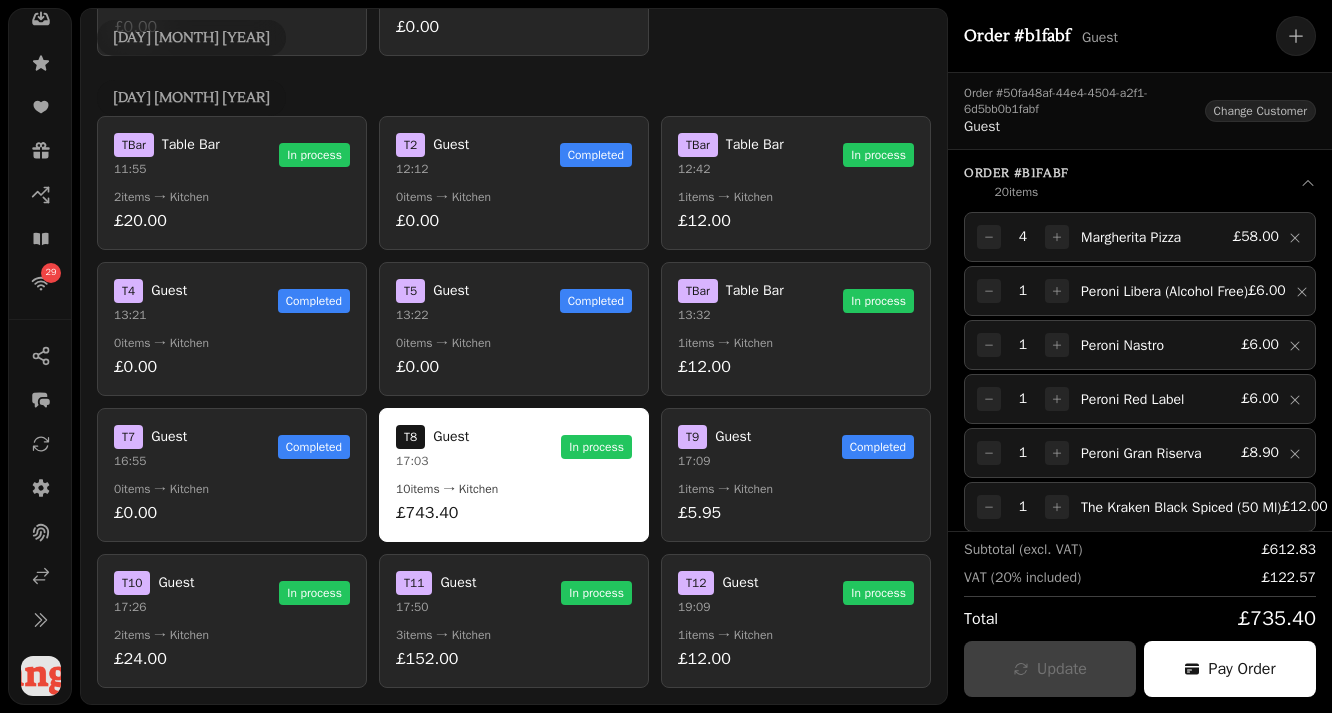 click on "T Bar Table Bar 13:32 In process 1  items → Kitchen £12.00" at bounding box center (796, 329) 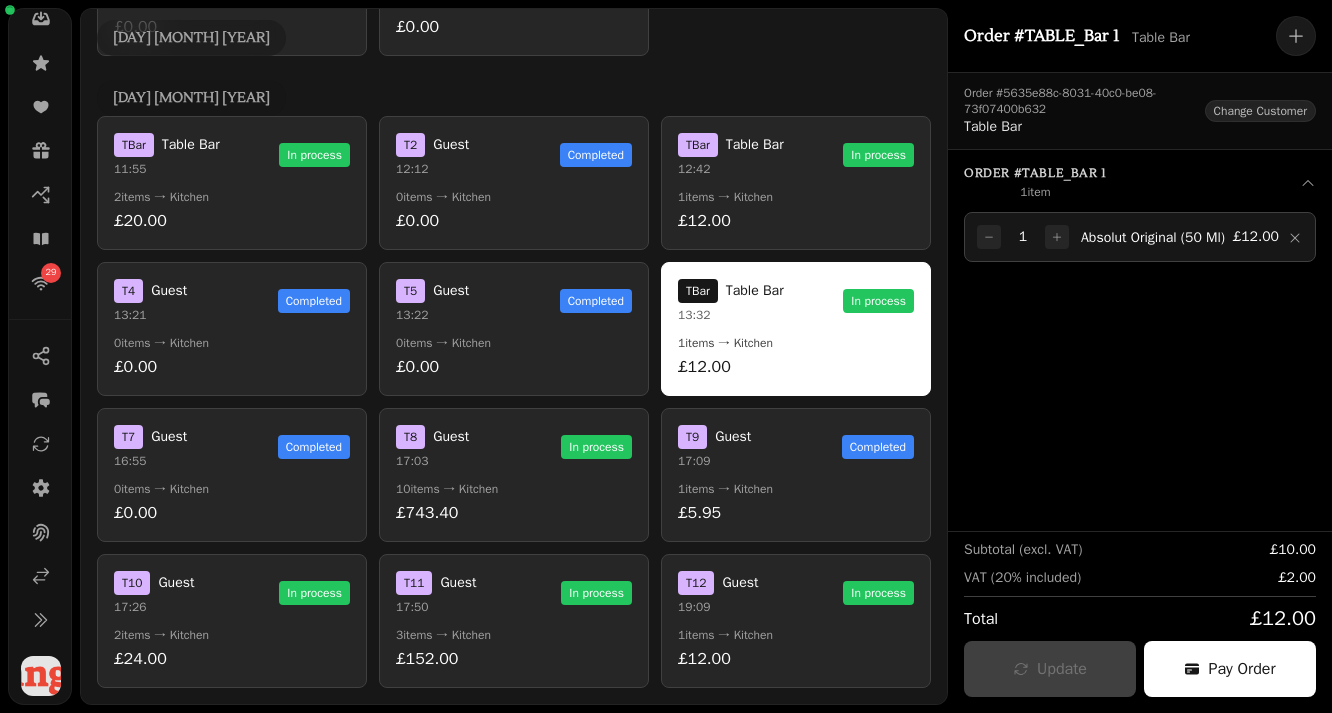click on "Absolut Original   (50 Ml)" at bounding box center [1153, 237] 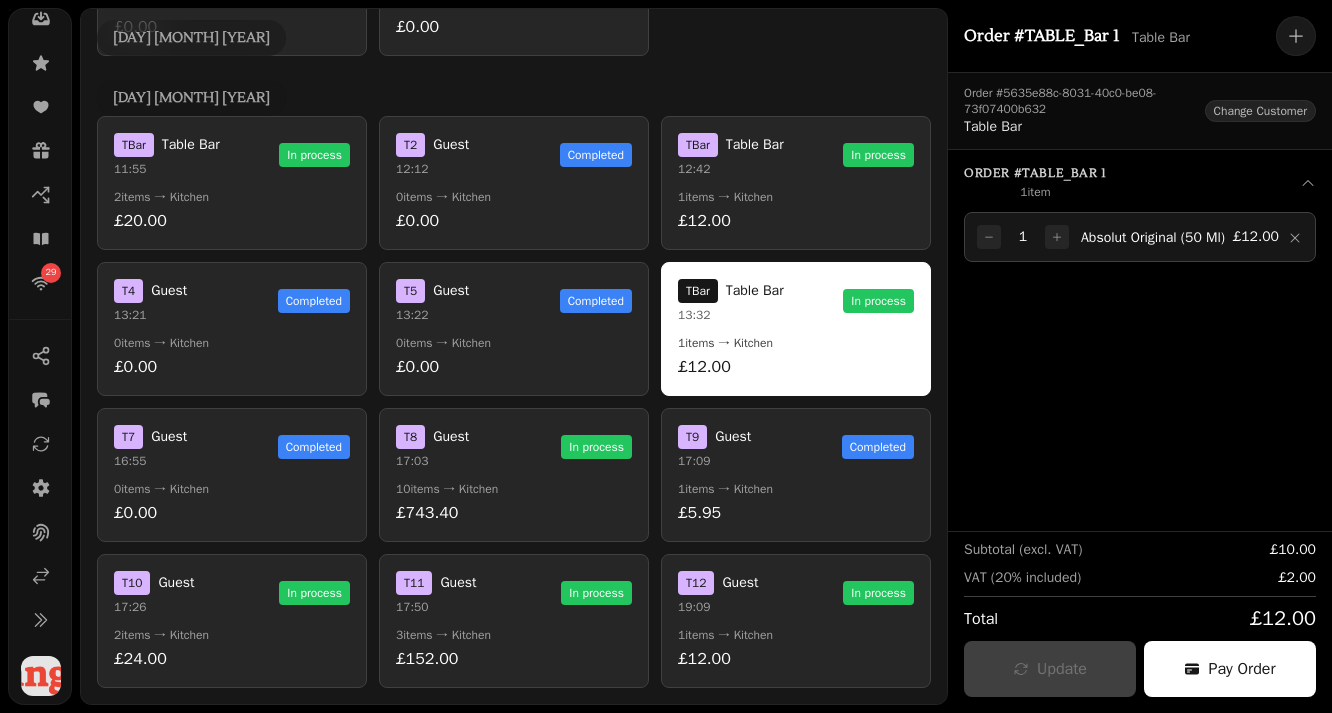 click on "Absolut Original   (50 Ml)" at bounding box center [1153, 237] 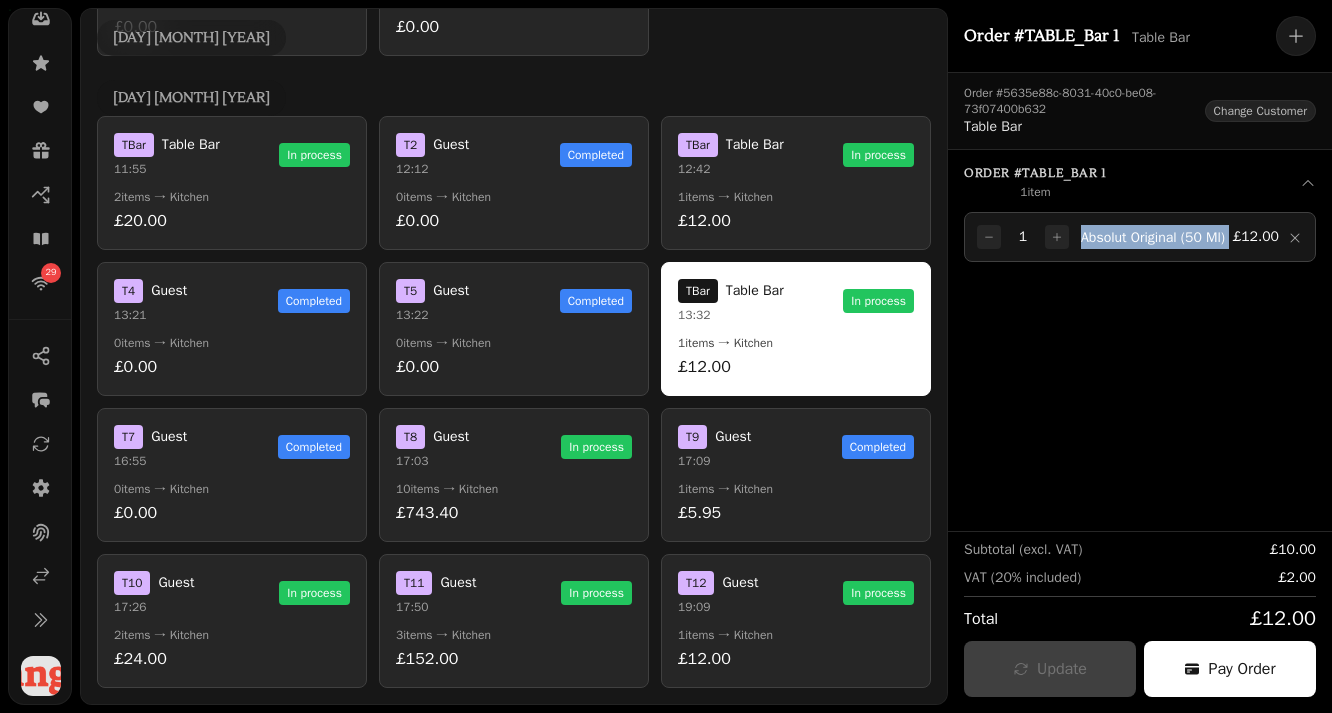 click on "Absolut Original   (50 Ml)" at bounding box center [1153, 237] 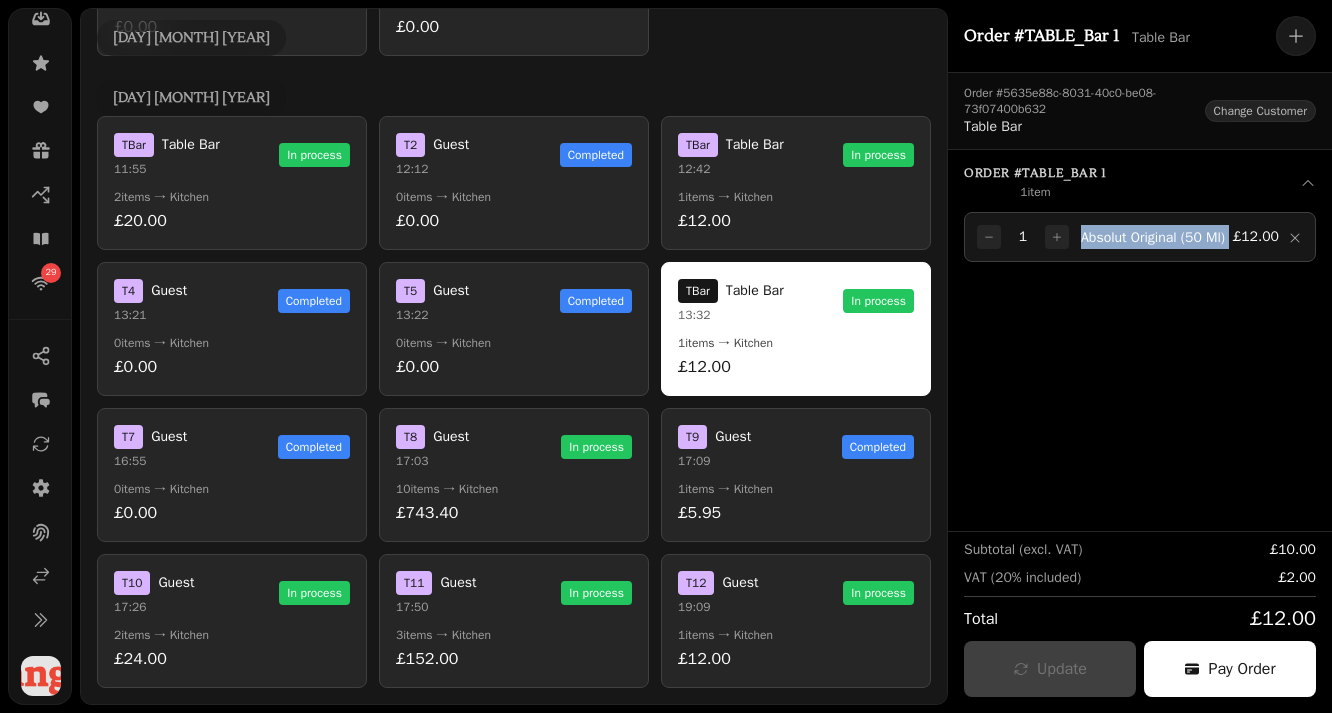 click on "Absolut Original   (50 Ml)" at bounding box center [1153, 237] 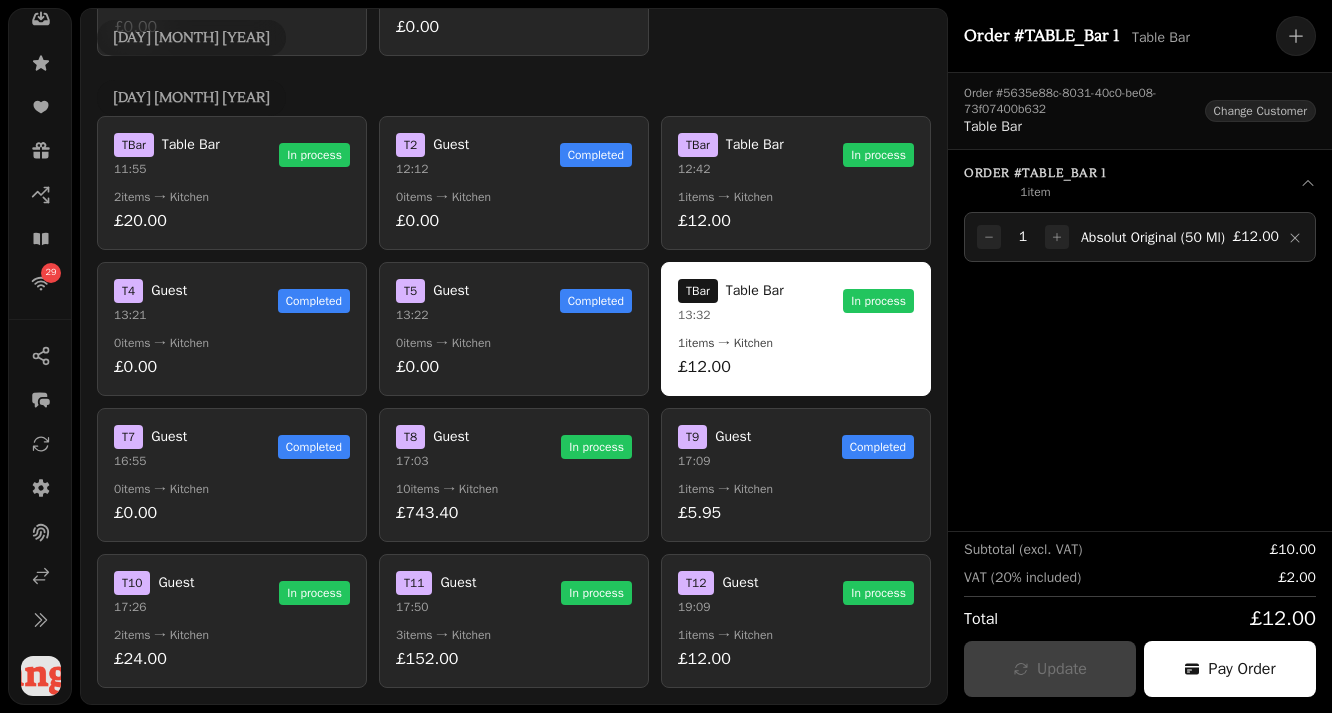 click on "Absolut Original   (50 Ml)" at bounding box center [1153, 237] 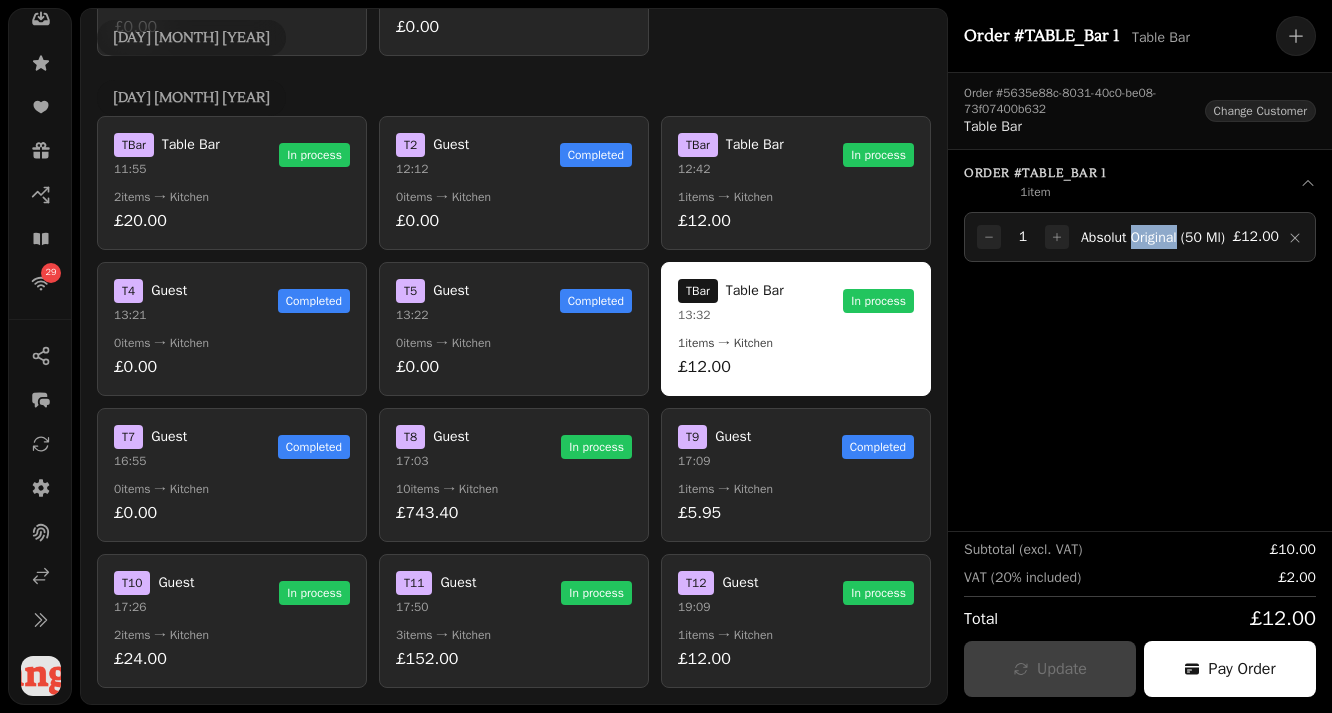 click on "Absolut Original   (50 Ml)" at bounding box center [1153, 237] 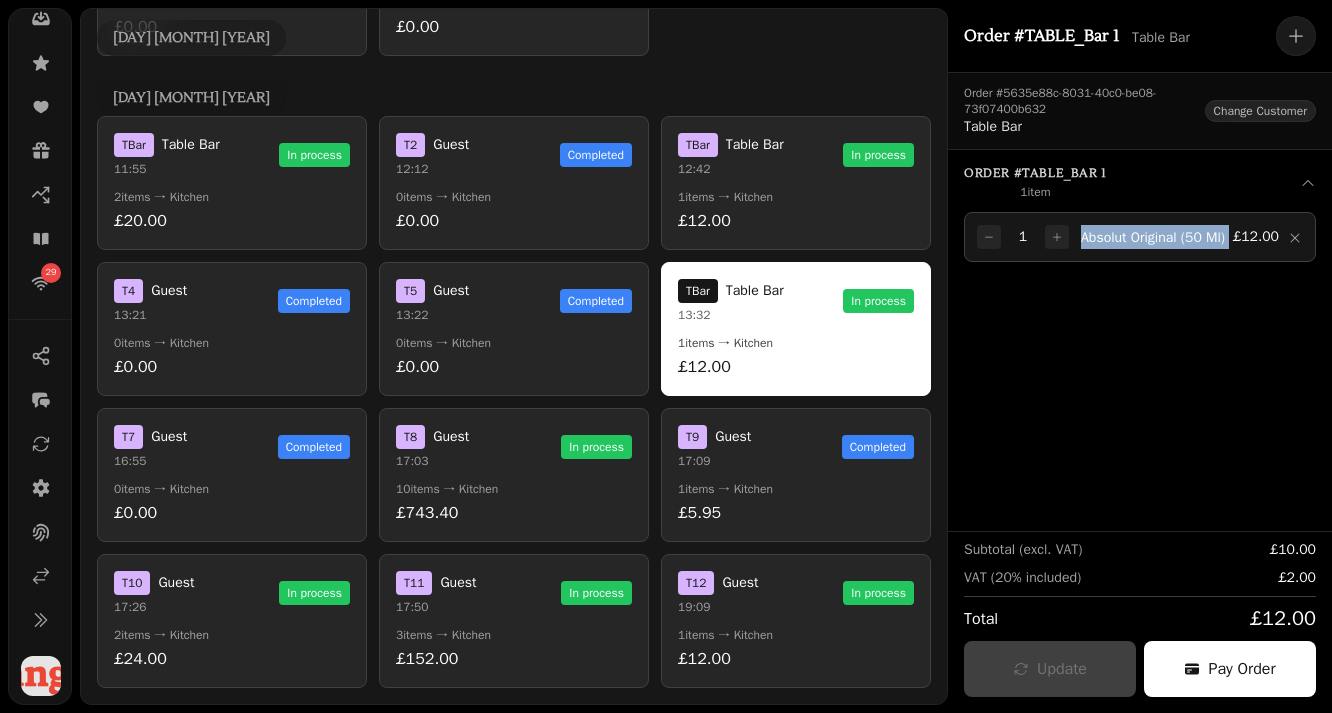 click on "Absolut Original   (50 Ml)" at bounding box center [1153, 237] 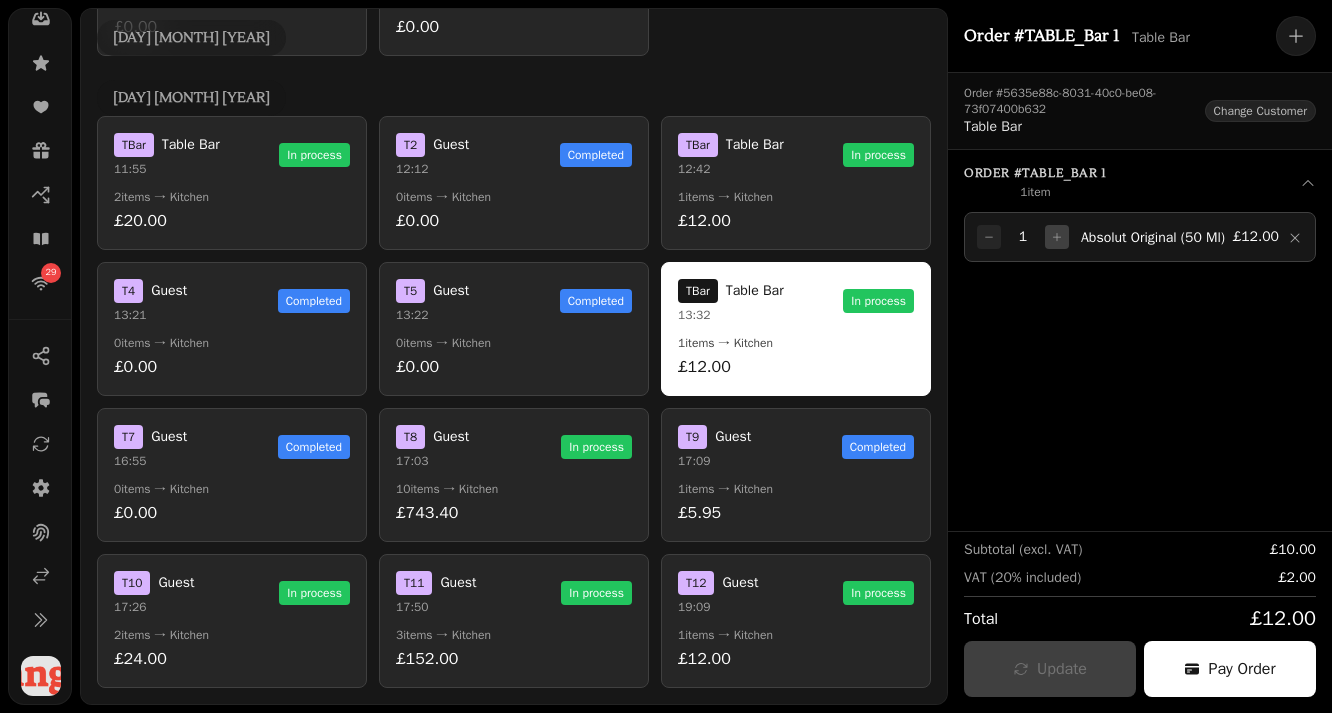 click at bounding box center [1057, 237] 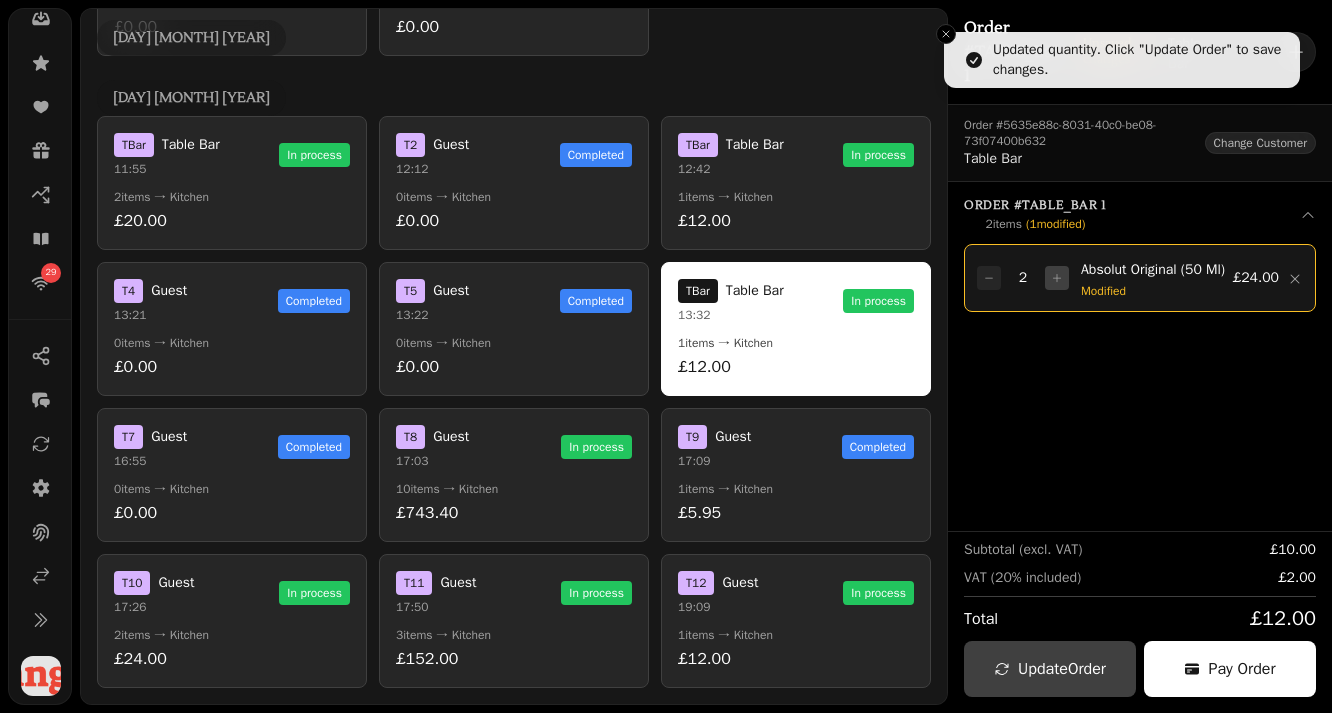 click at bounding box center [1057, 278] 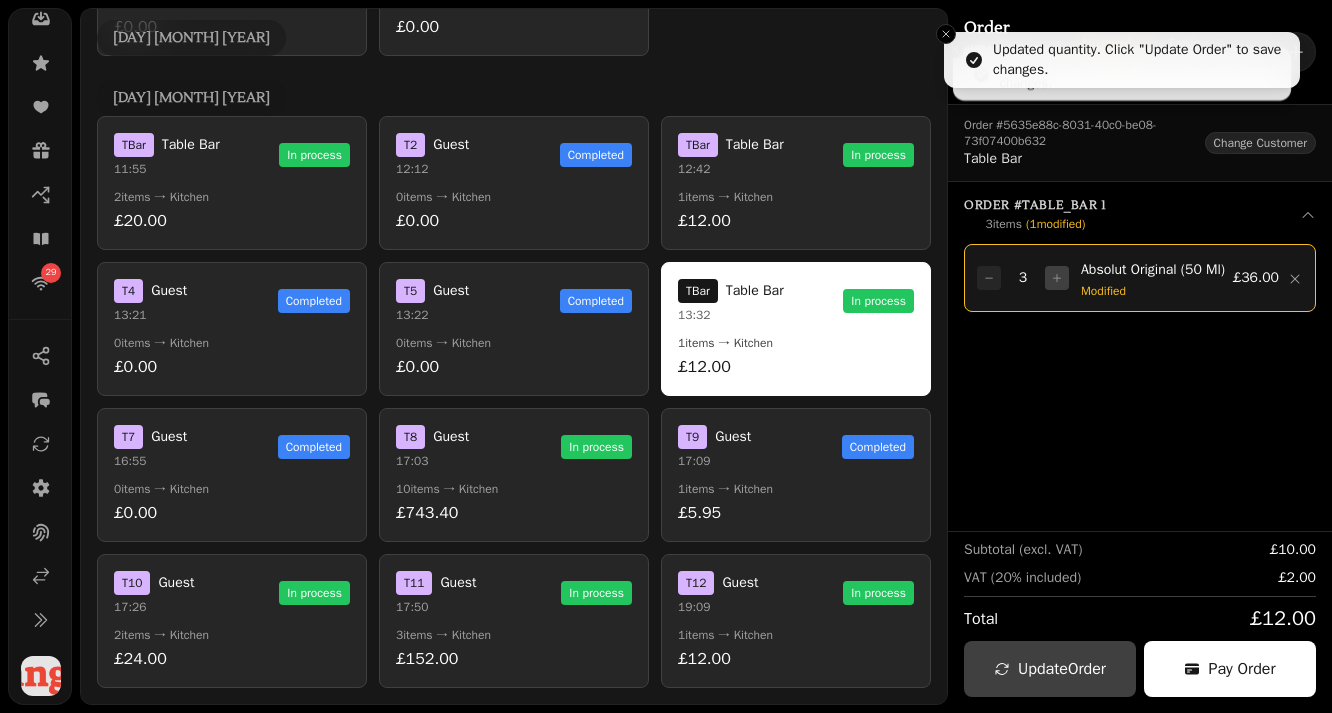 click at bounding box center [1057, 278] 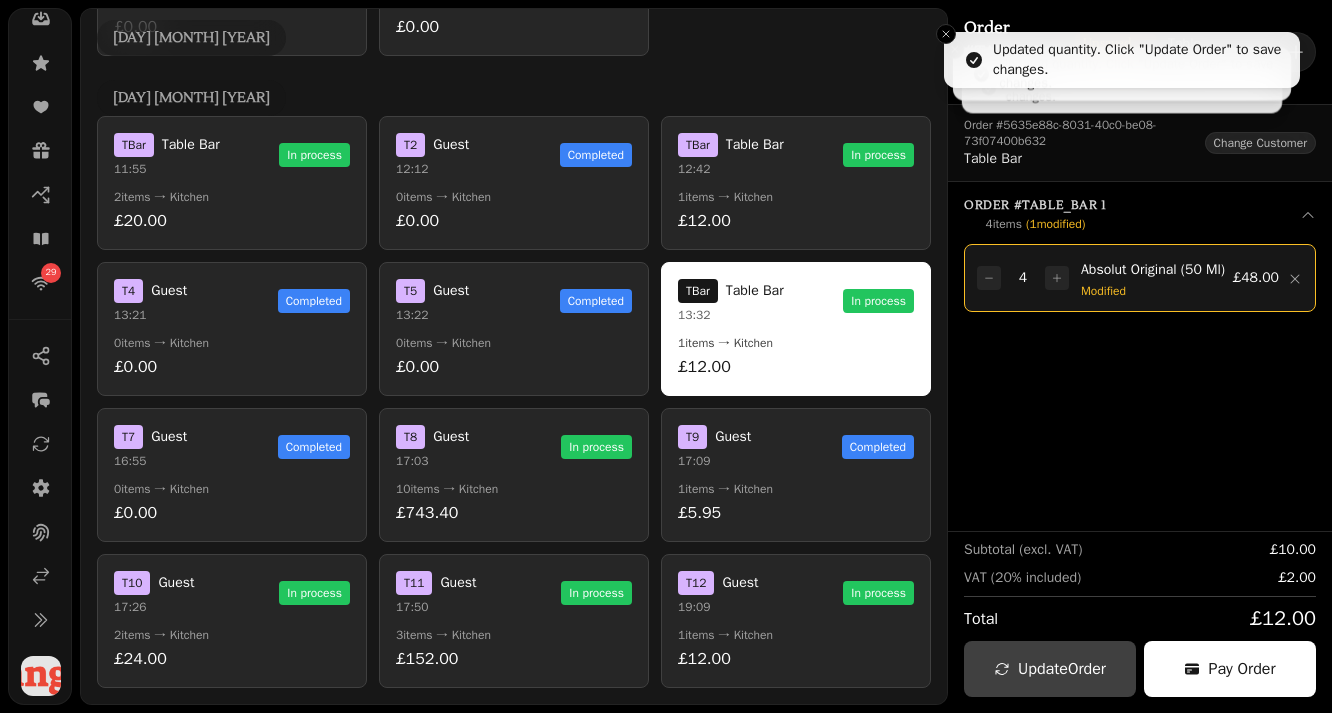 click on "Modified" at bounding box center (1157, 291) 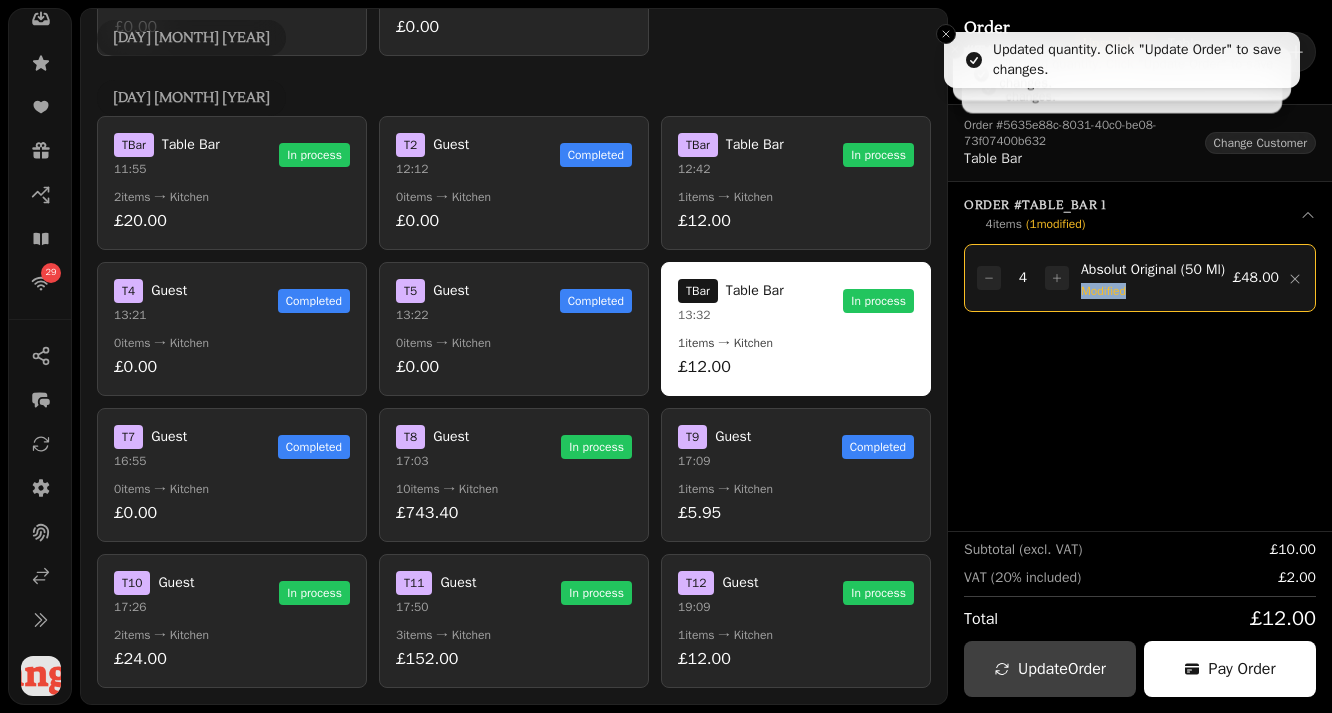 click on "Modified" at bounding box center (1157, 291) 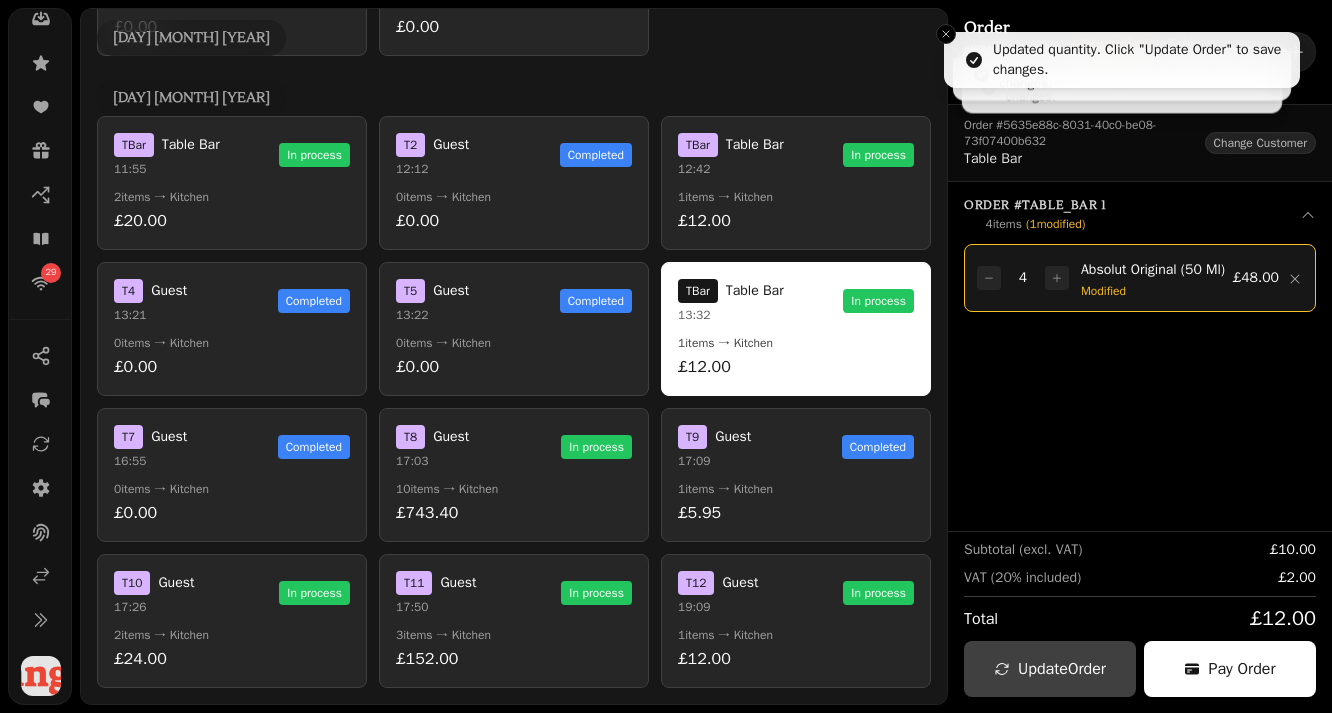 click on "Absolut Original   (50 Ml)" at bounding box center (1153, 269) 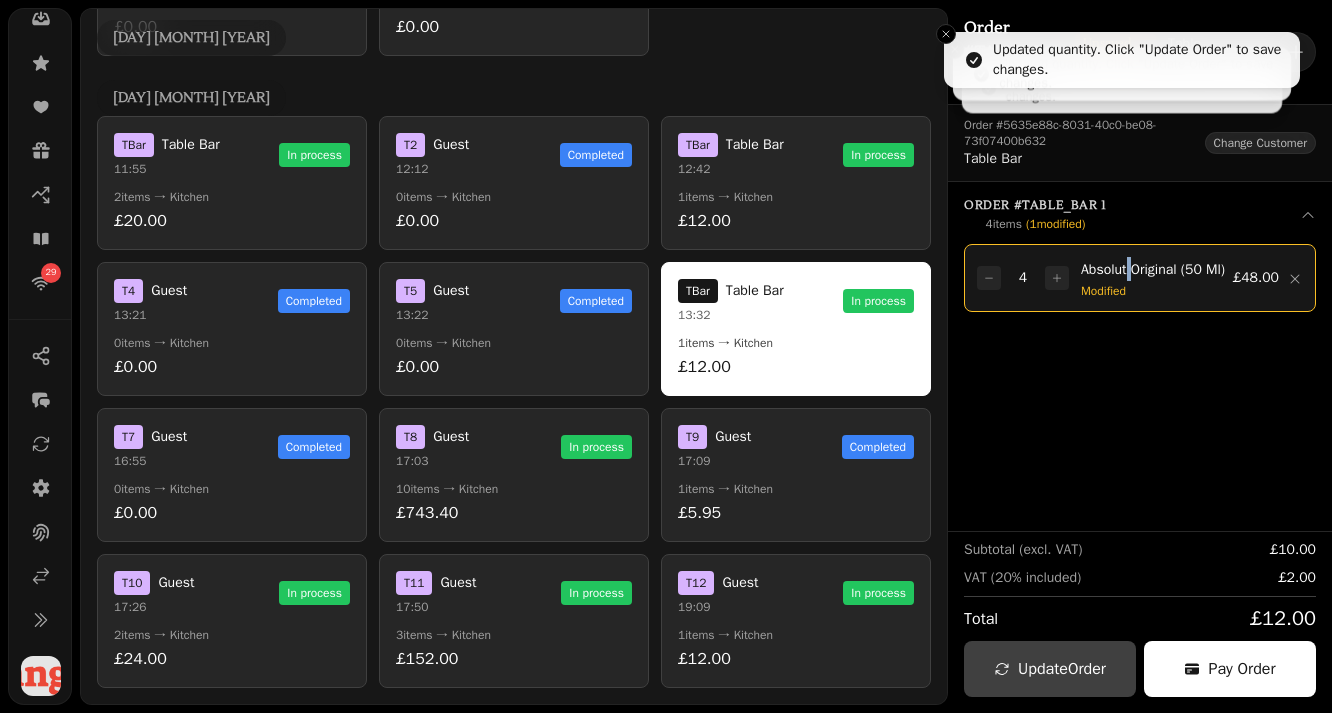 click on "Absolut Original   (50 Ml)" at bounding box center [1153, 269] 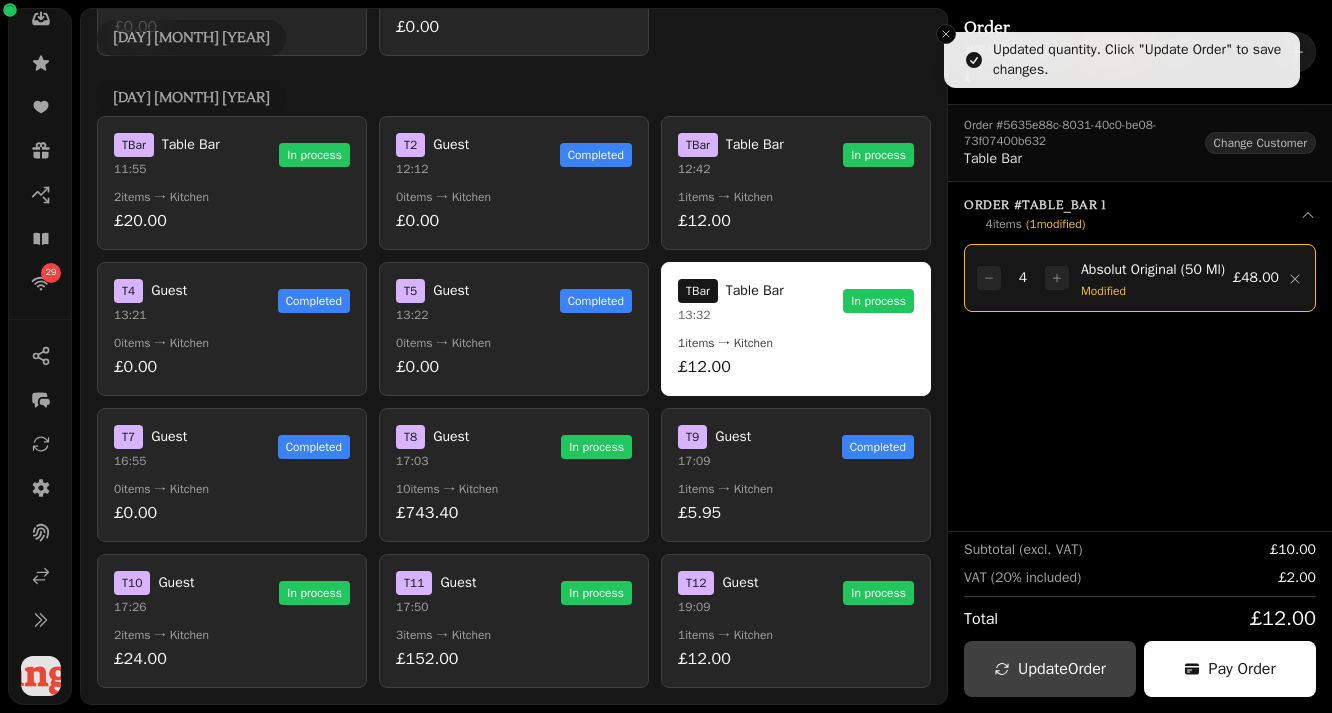 click on "Absolut Original   (50 Ml)" at bounding box center (1153, 269) 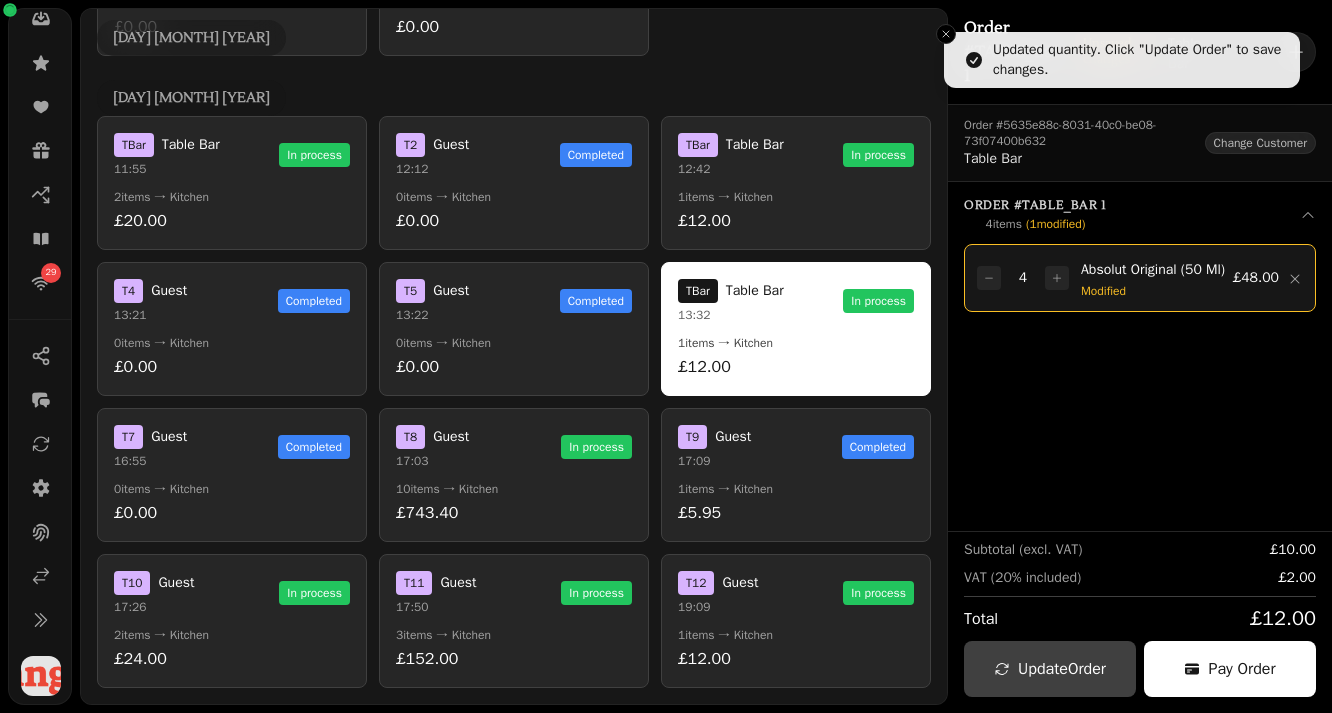 click on "Absolut Original   (50 Ml)" at bounding box center [1153, 269] 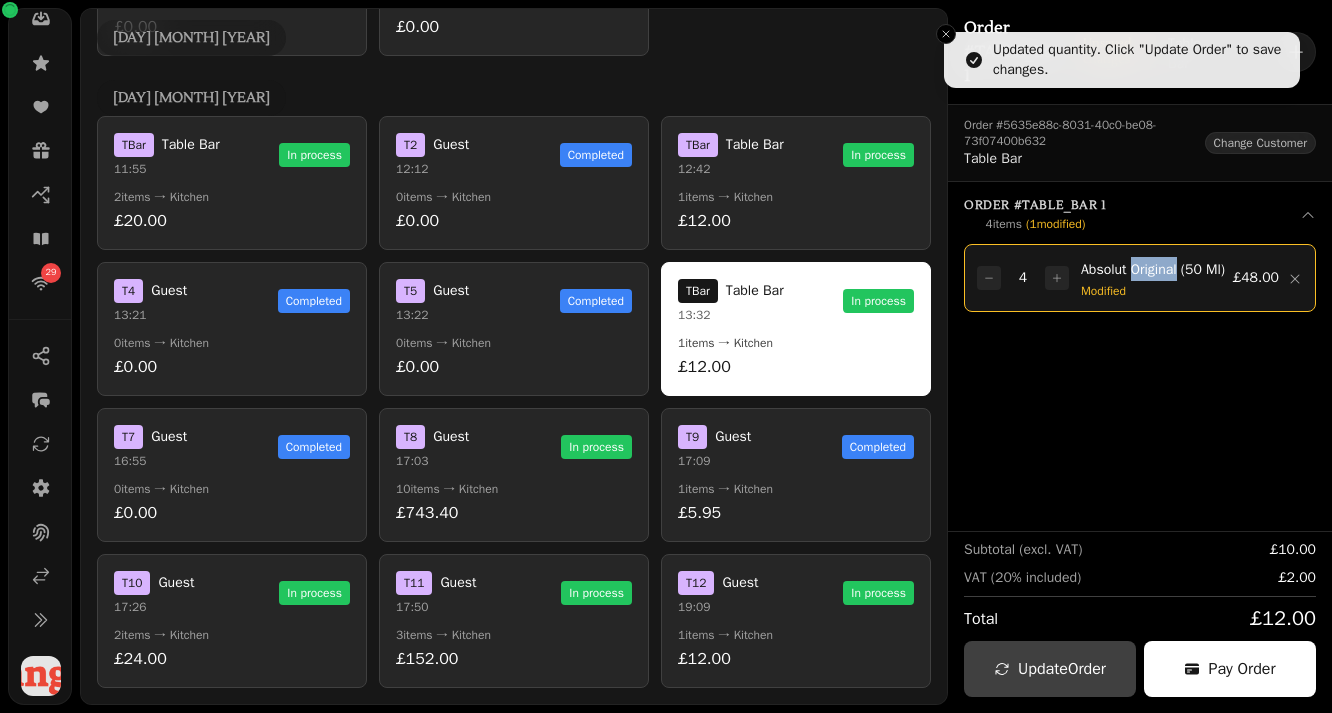 click on "Absolut Original   (50 Ml)" at bounding box center (1153, 269) 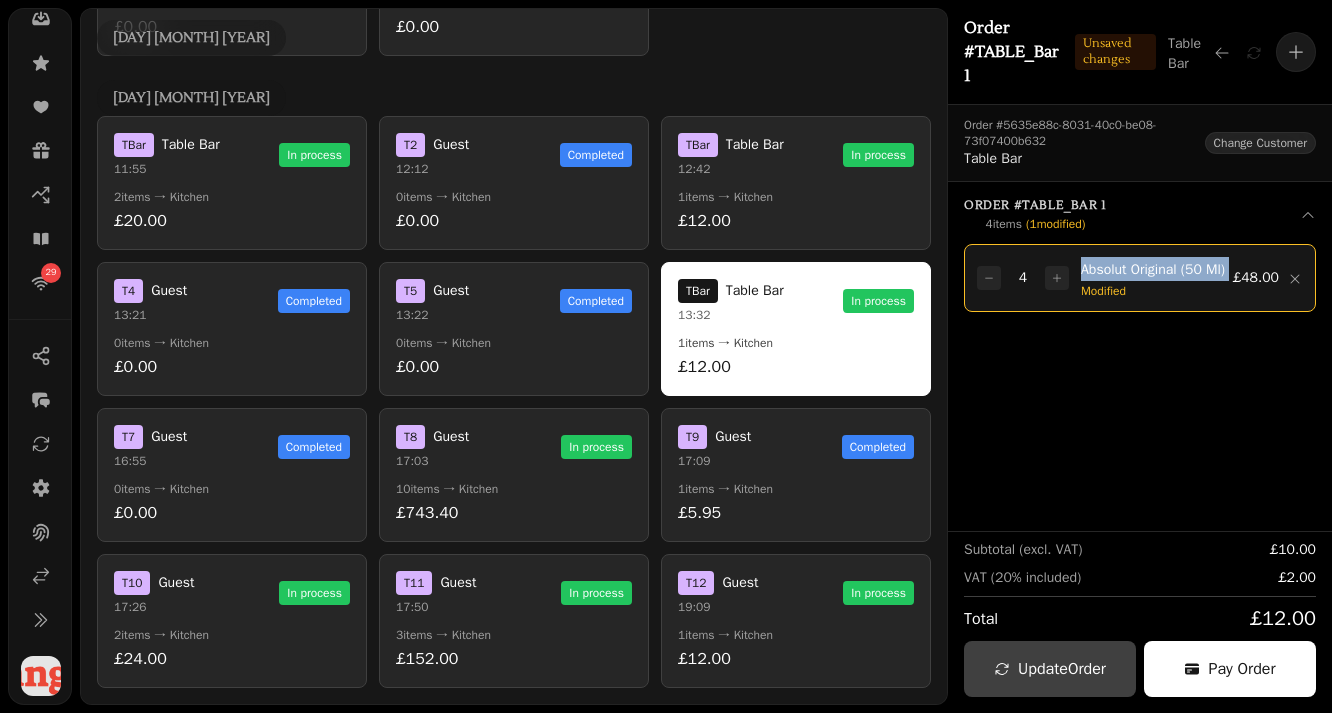 click on "Absolut Original   (50 Ml)" at bounding box center [1153, 269] 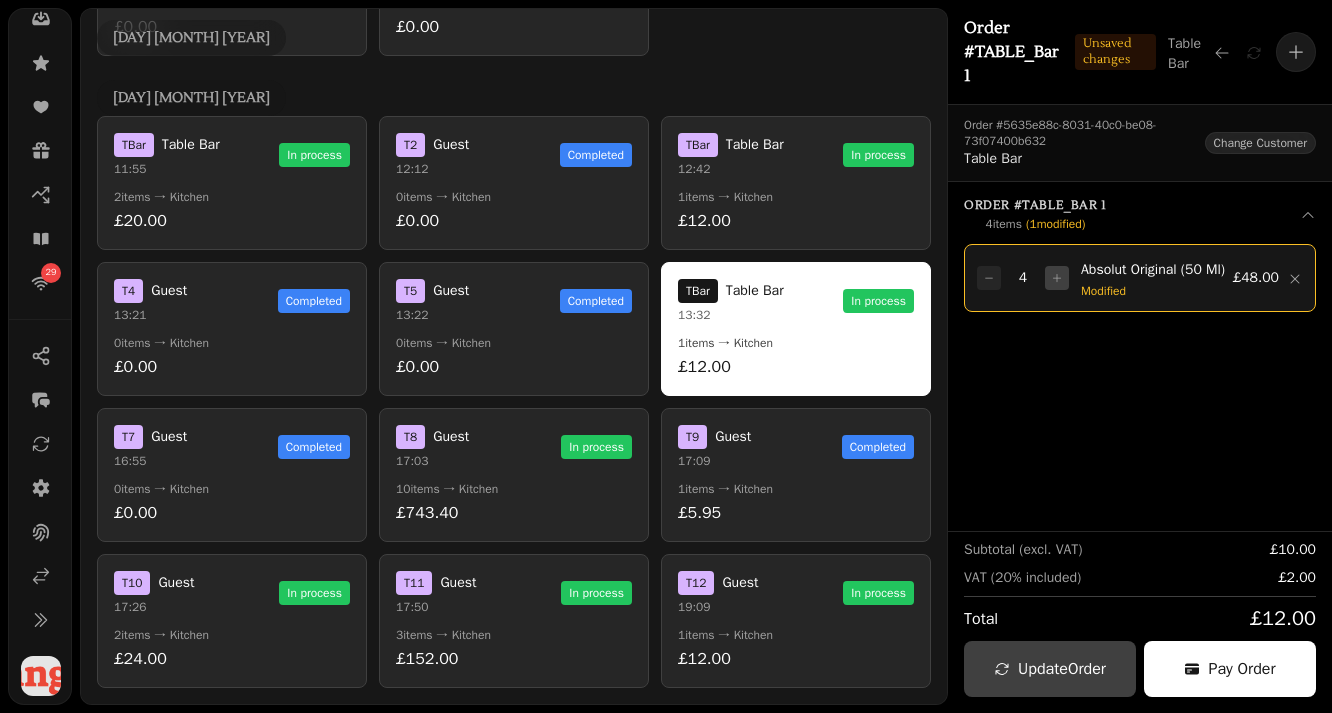 click 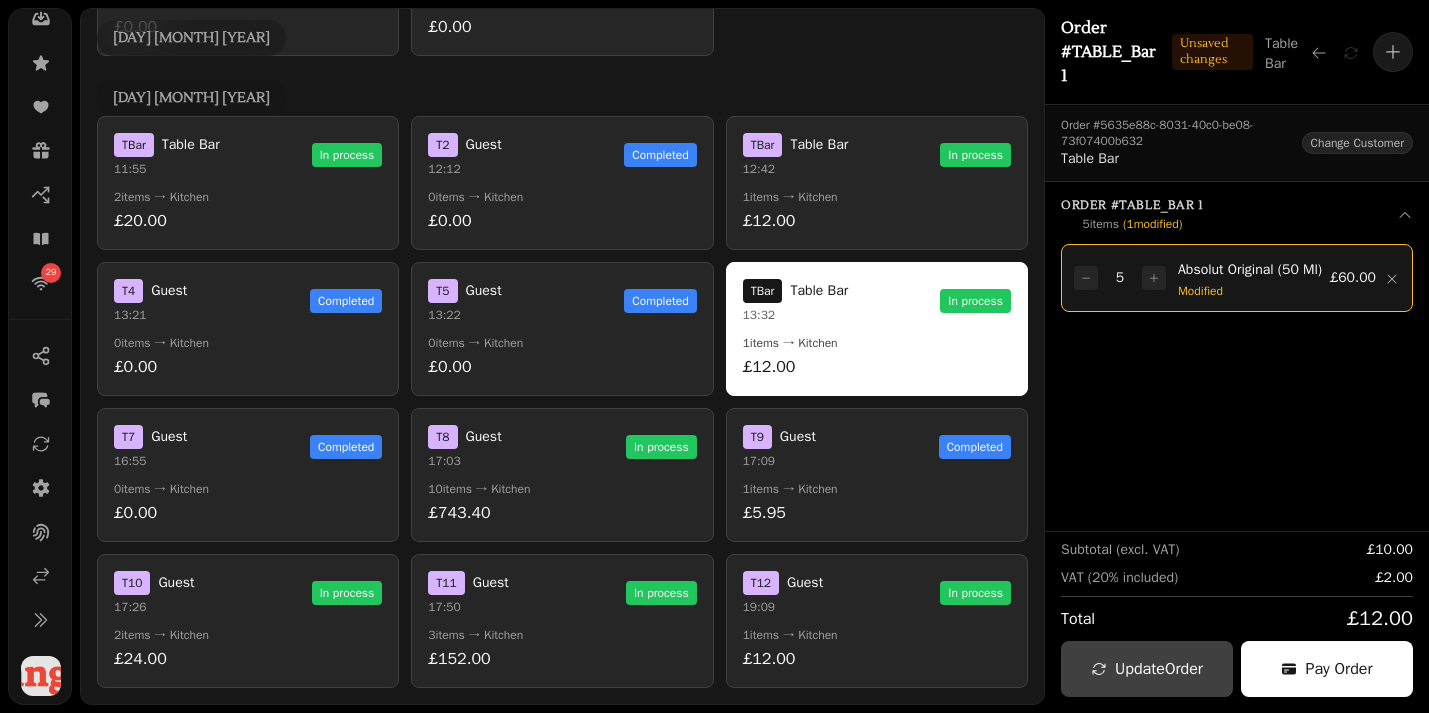 click on "T 12 Guest 19:09 In process" at bounding box center (877, 593) 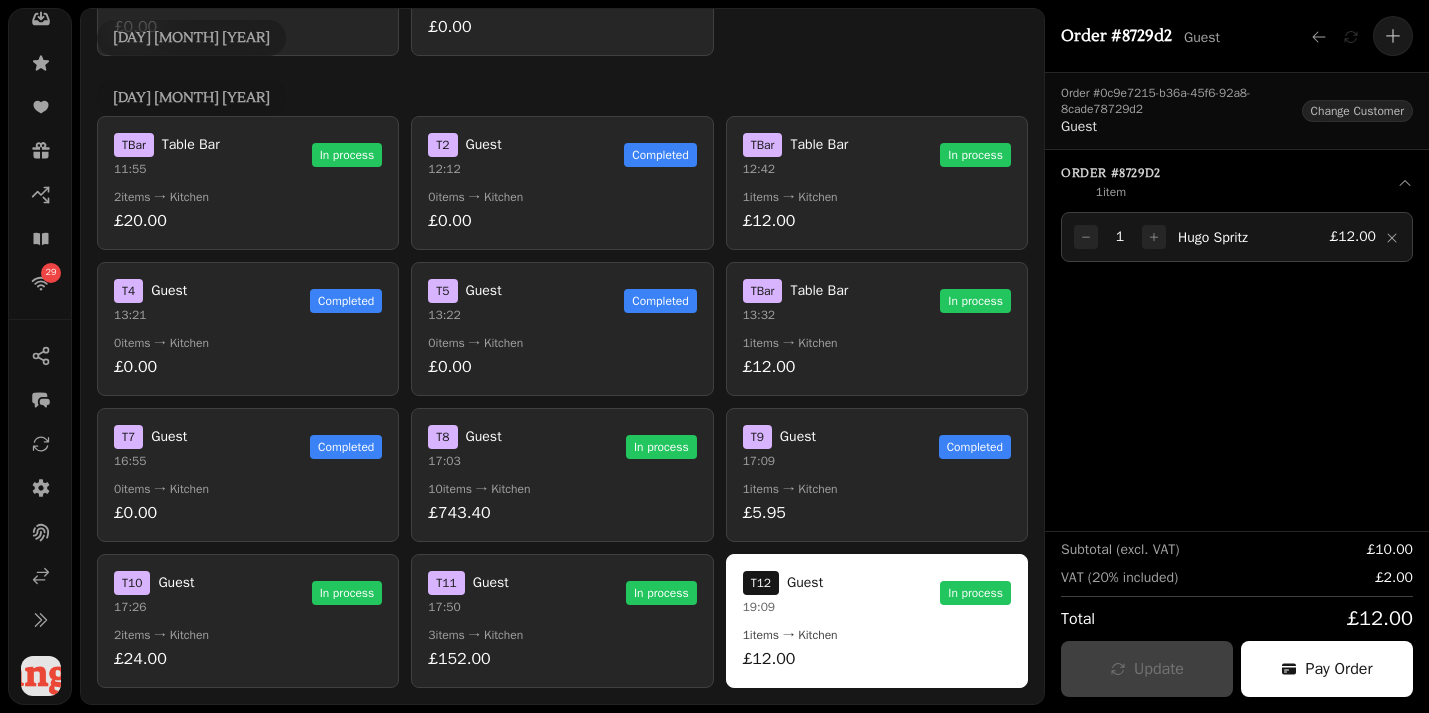 click on "T 11 Guest 17:50 In process" at bounding box center [562, 593] 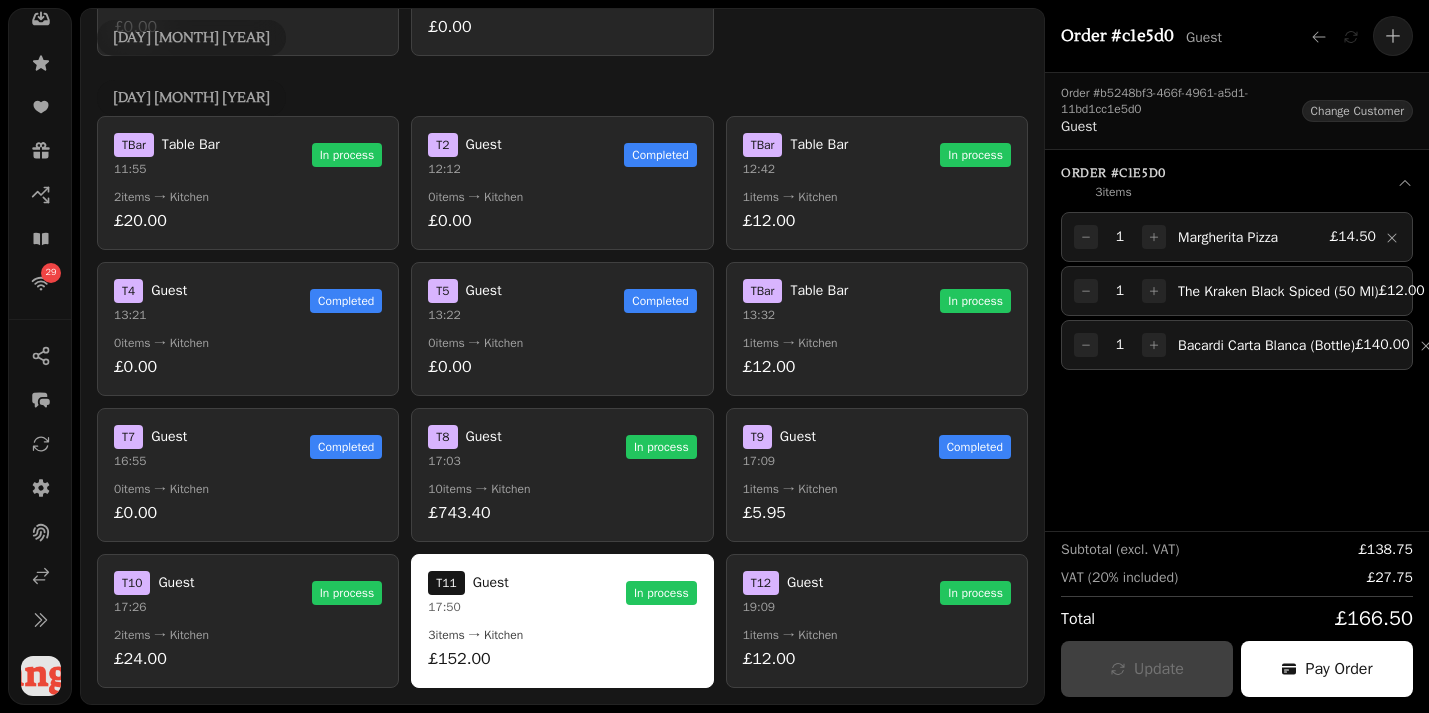 click on "T 10 Guest 17:26 In process" at bounding box center (248, 593) 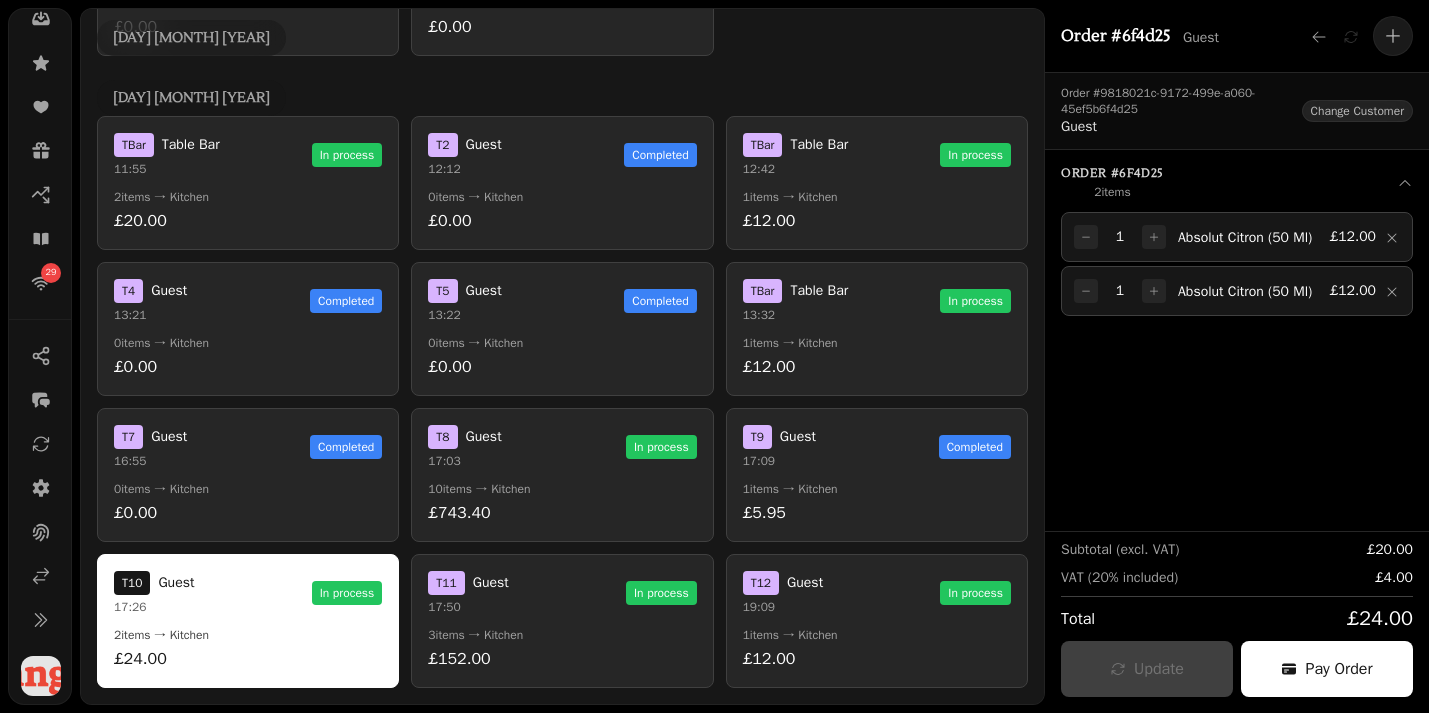 click on "Guest" at bounding box center (484, 437) 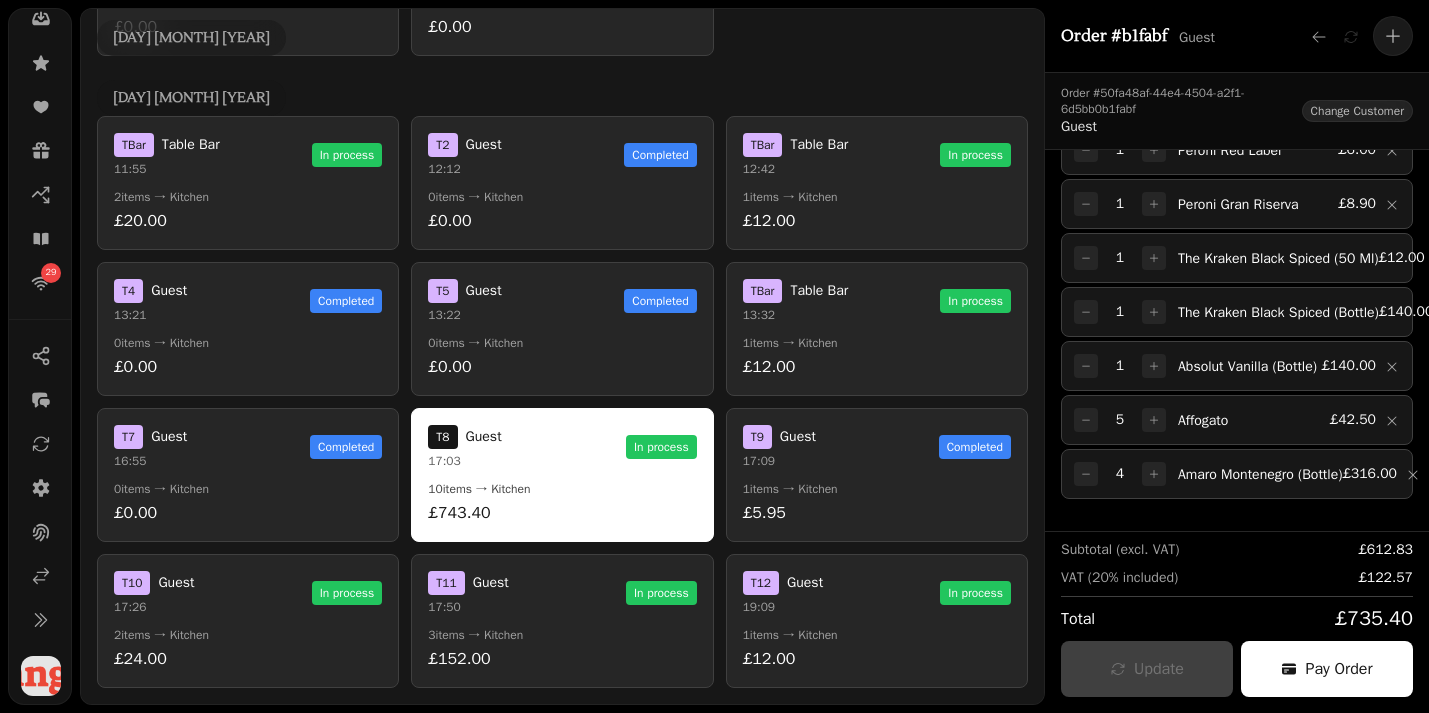 scroll, scrollTop: 0, scrollLeft: 0, axis: both 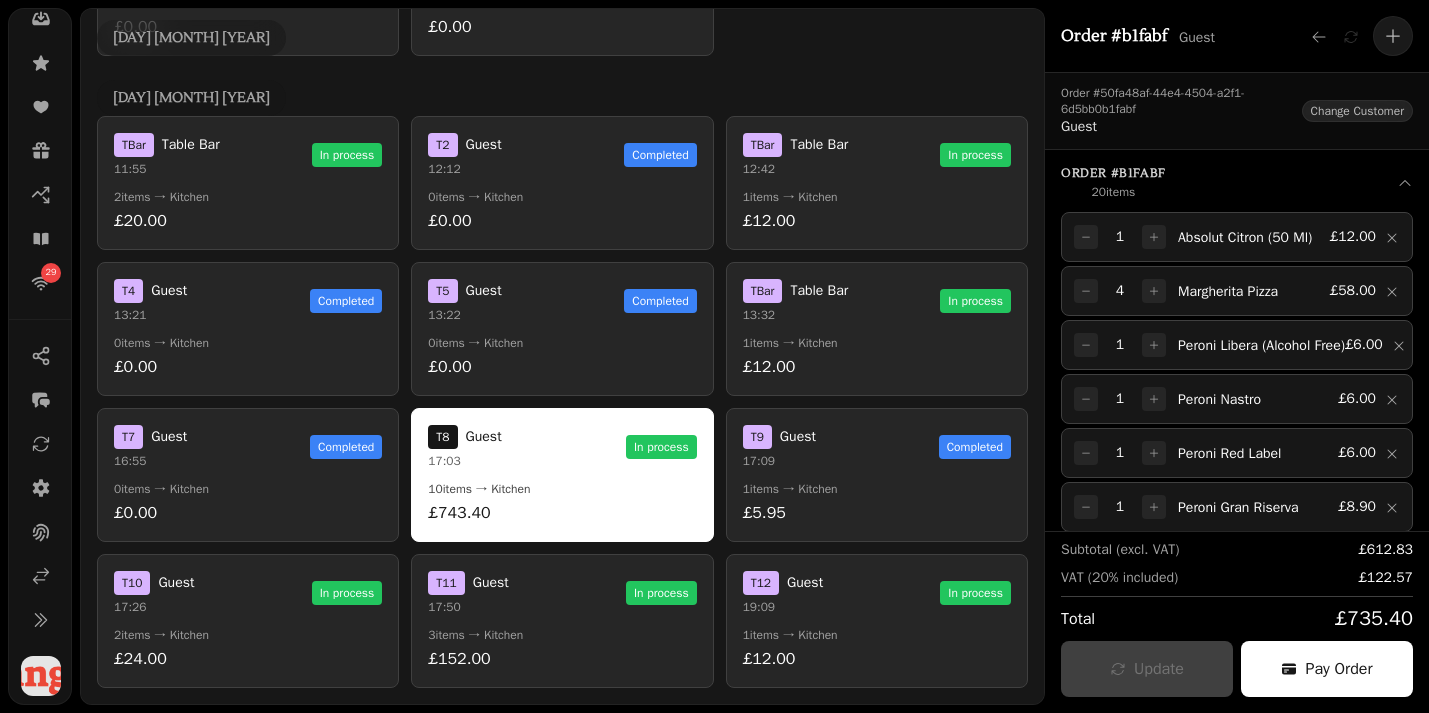 click on "£5.95" at bounding box center (877, 513) 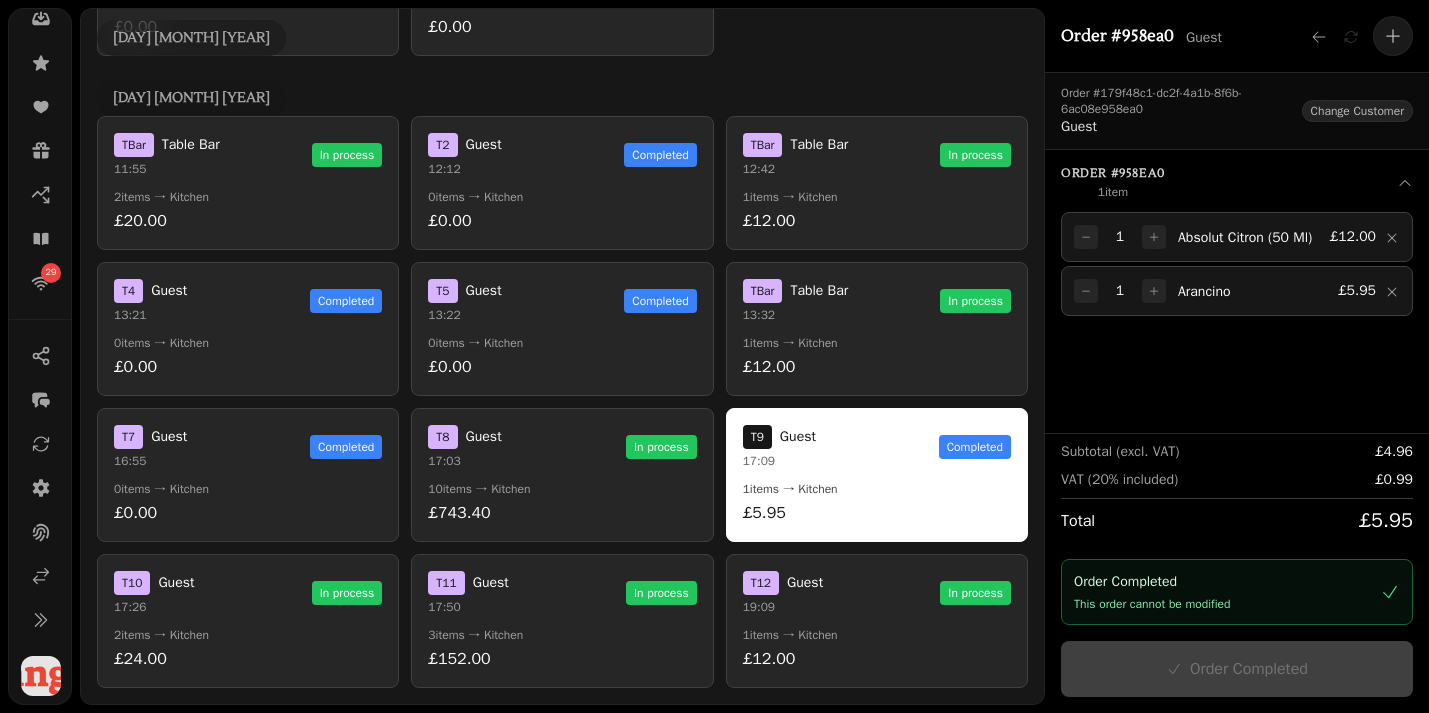 click on "T 8 Guest 17:03 In process" at bounding box center (562, 447) 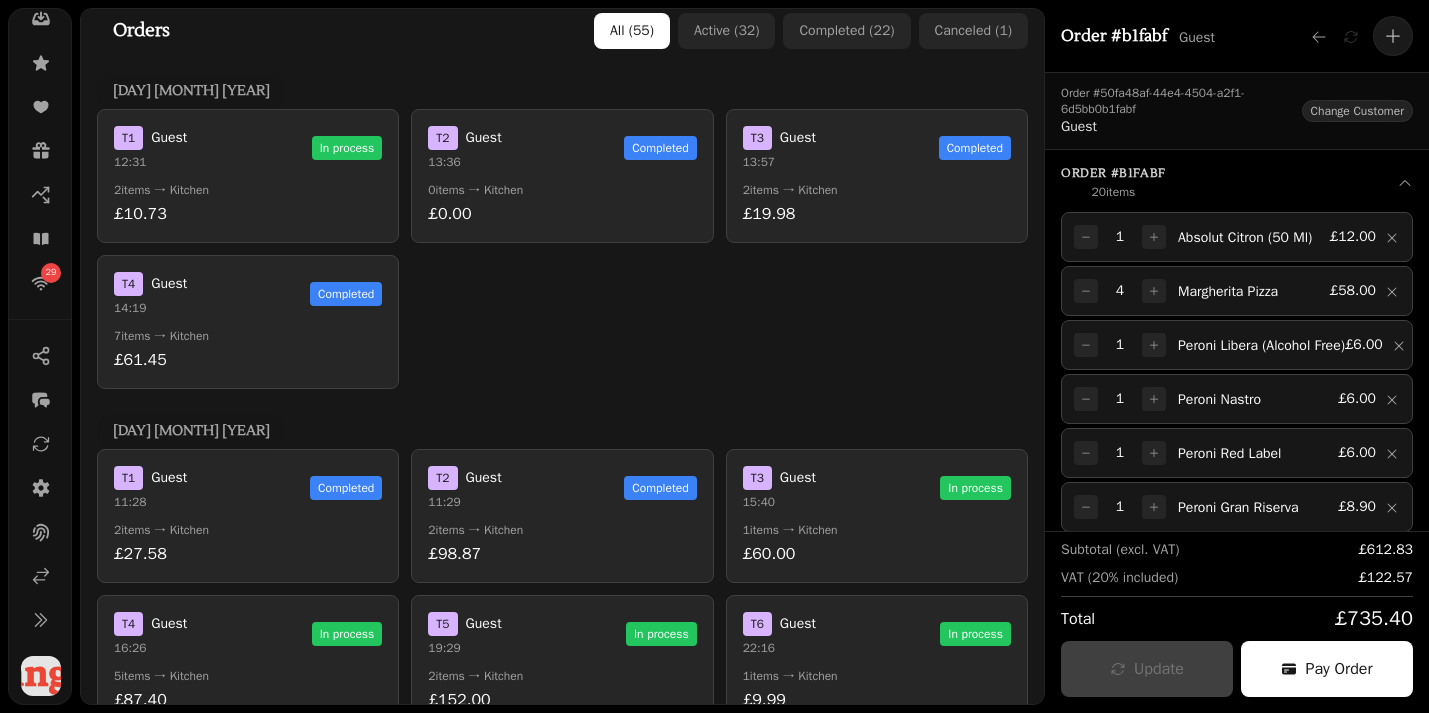 scroll, scrollTop: 394, scrollLeft: 0, axis: vertical 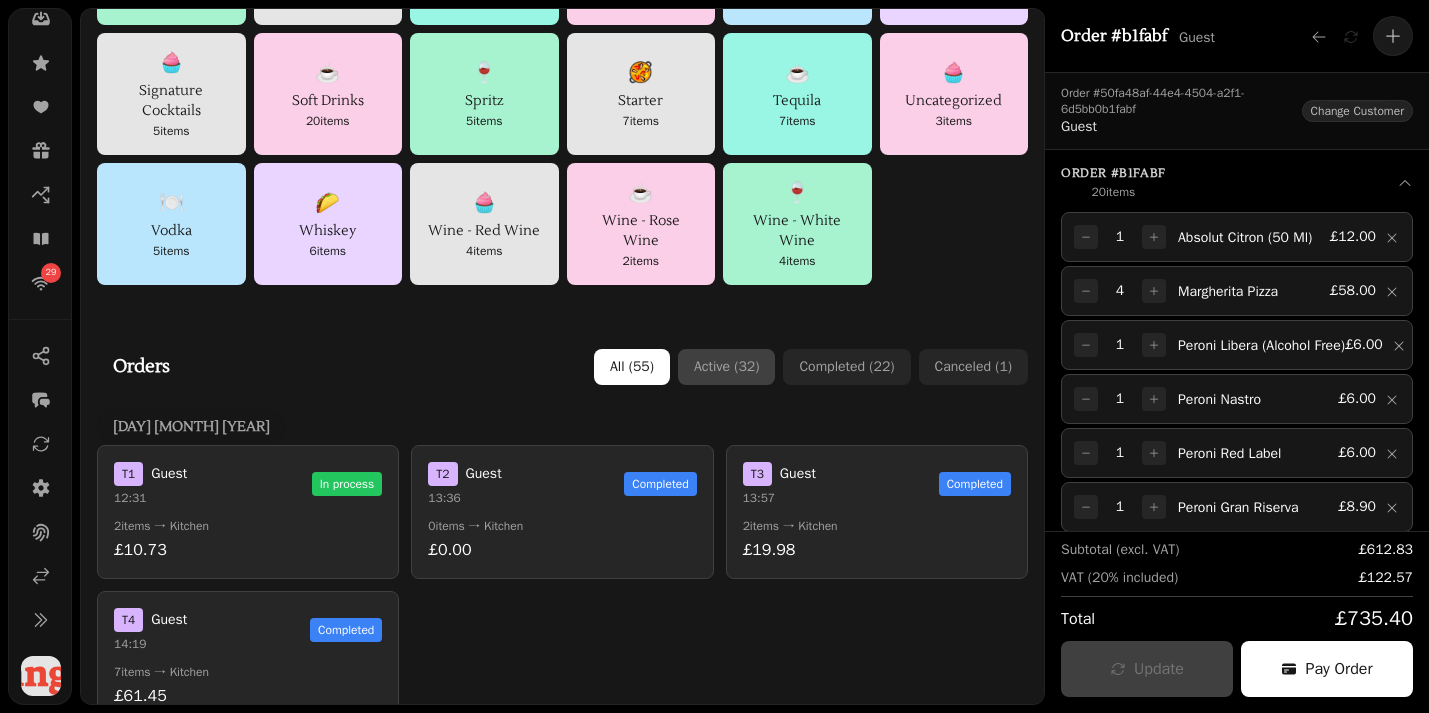 click on "Active ( 32 )" at bounding box center [726, 367] 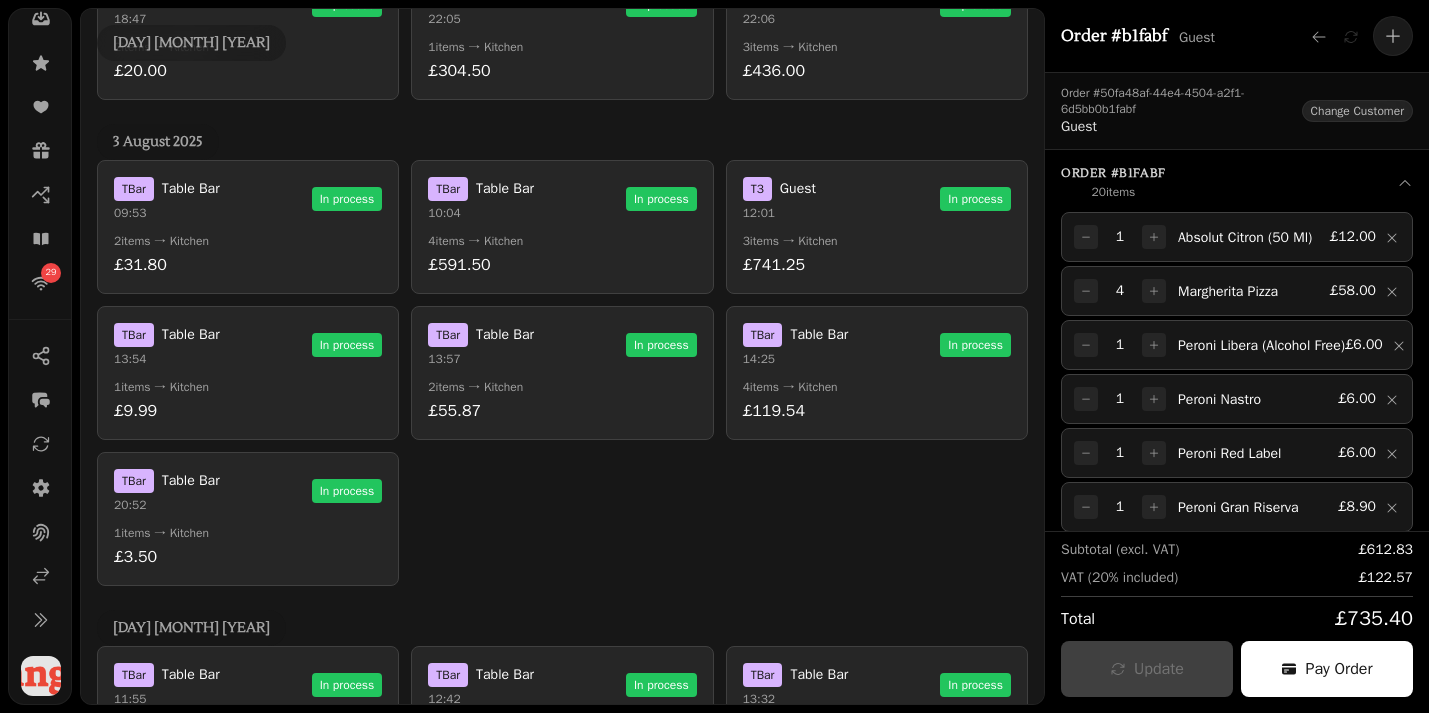 scroll, scrollTop: 2423, scrollLeft: 0, axis: vertical 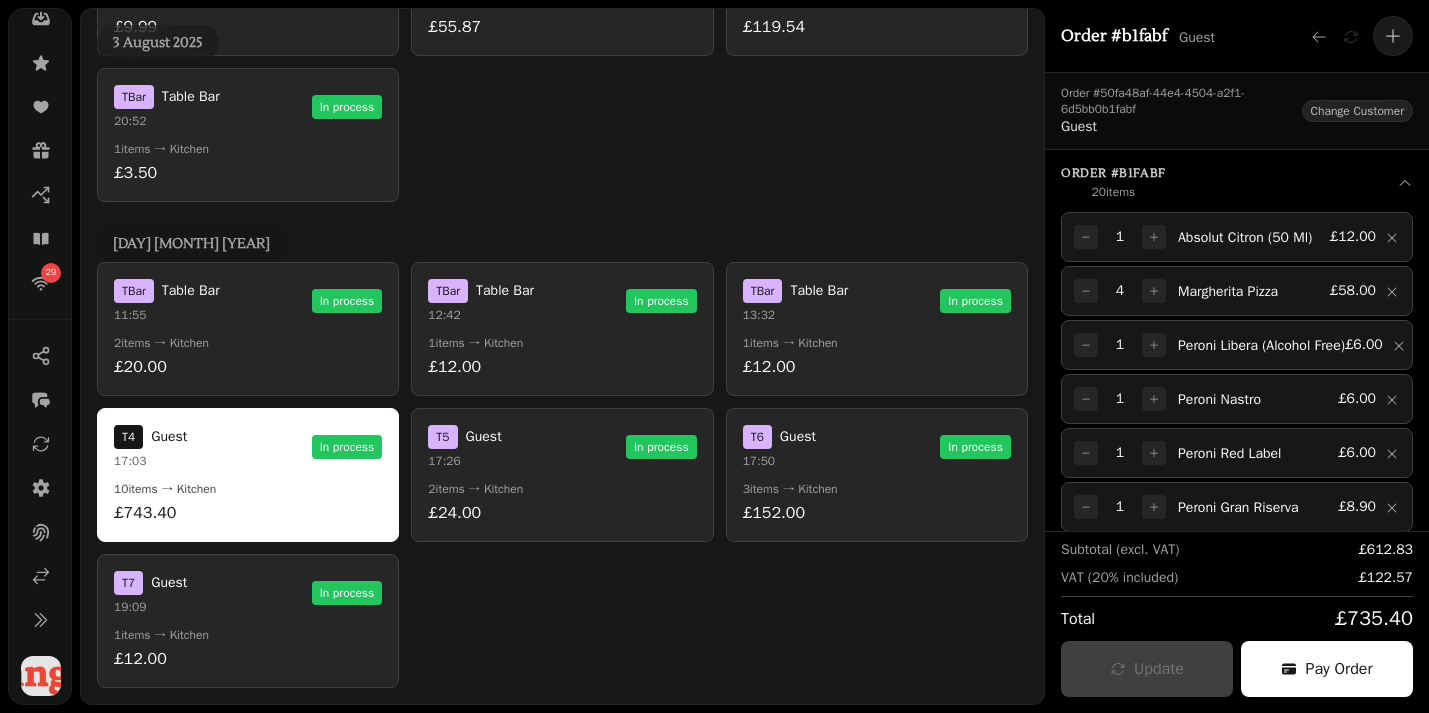 click on "1  items → Kitchen" at bounding box center [248, 635] 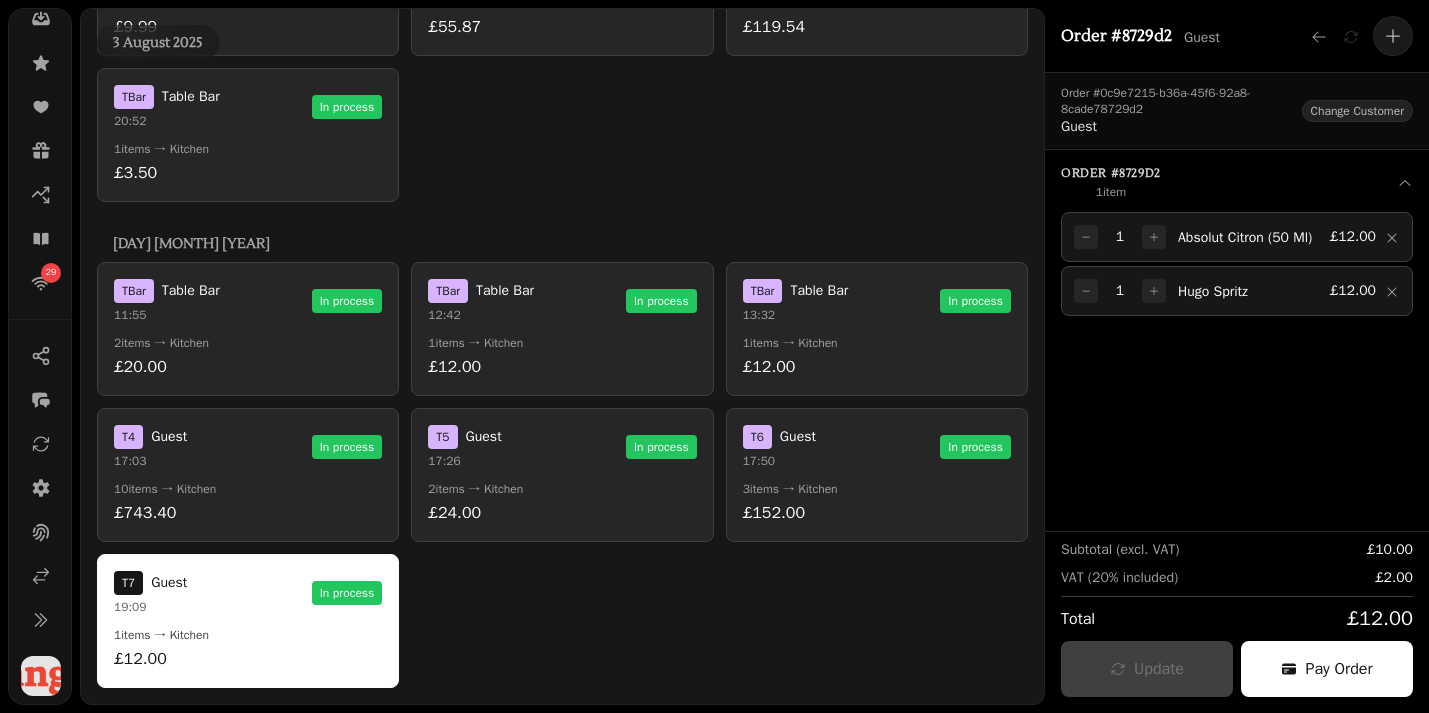 click on "T 4 Guest 17:03 In process" at bounding box center [248, 447] 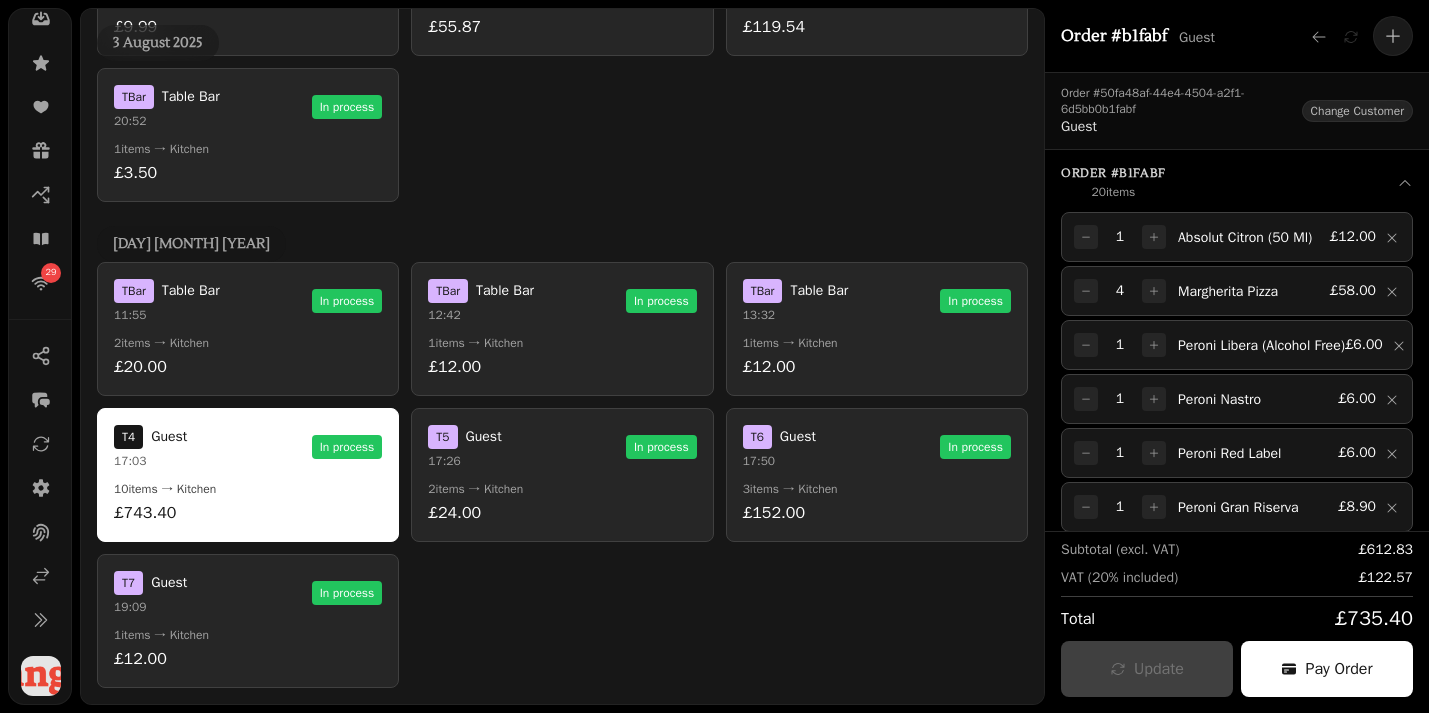 click on "In process" at bounding box center (347, 593) 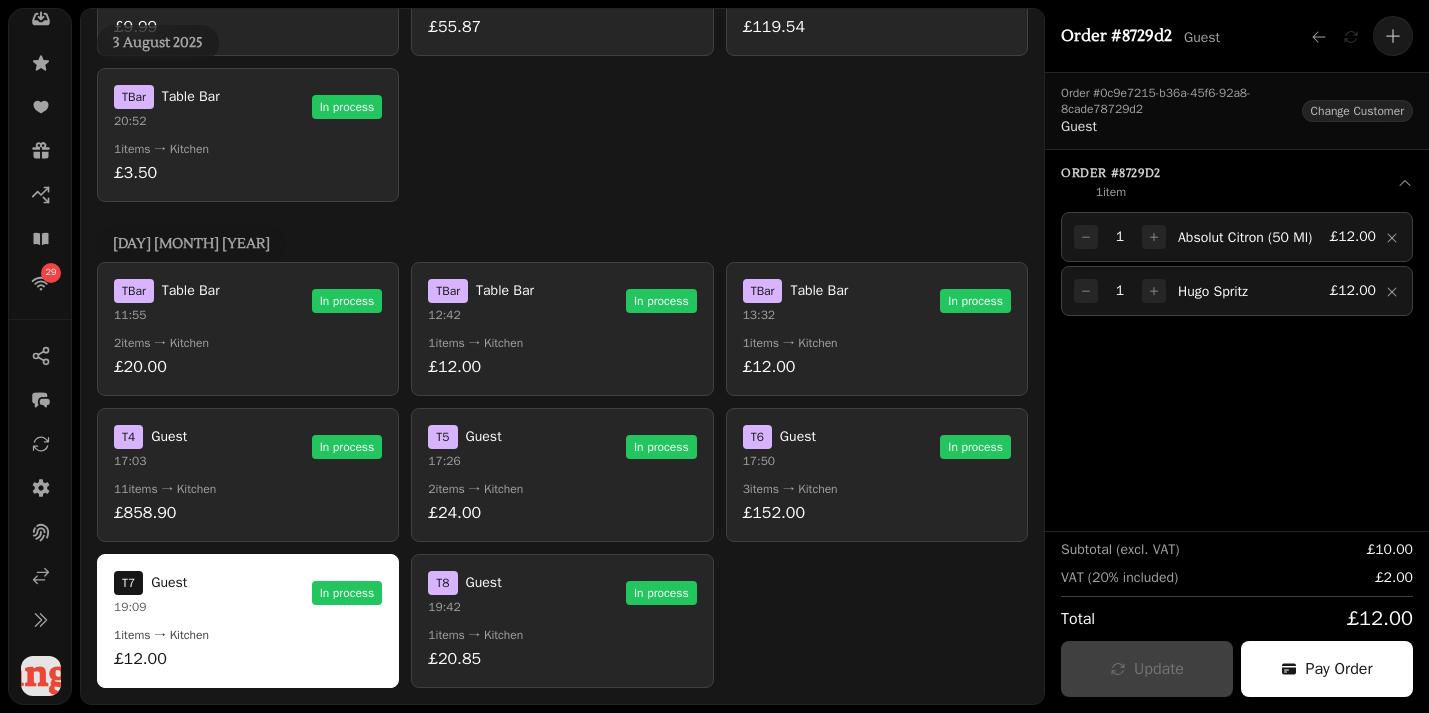 click on "Guest" at bounding box center [484, 437] 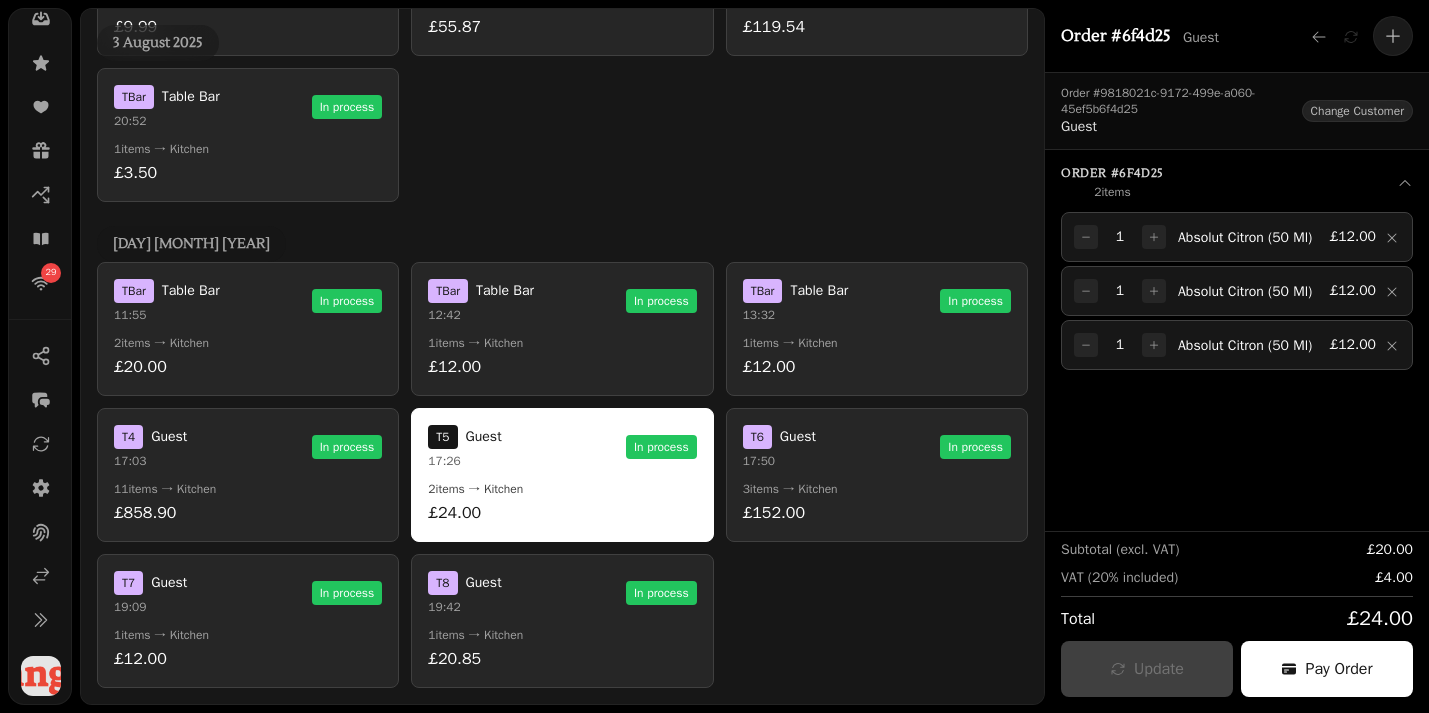 click on "T 8 Guest 19:42 In process 1  items → Kitchen £20.85" at bounding box center [562, 621] 